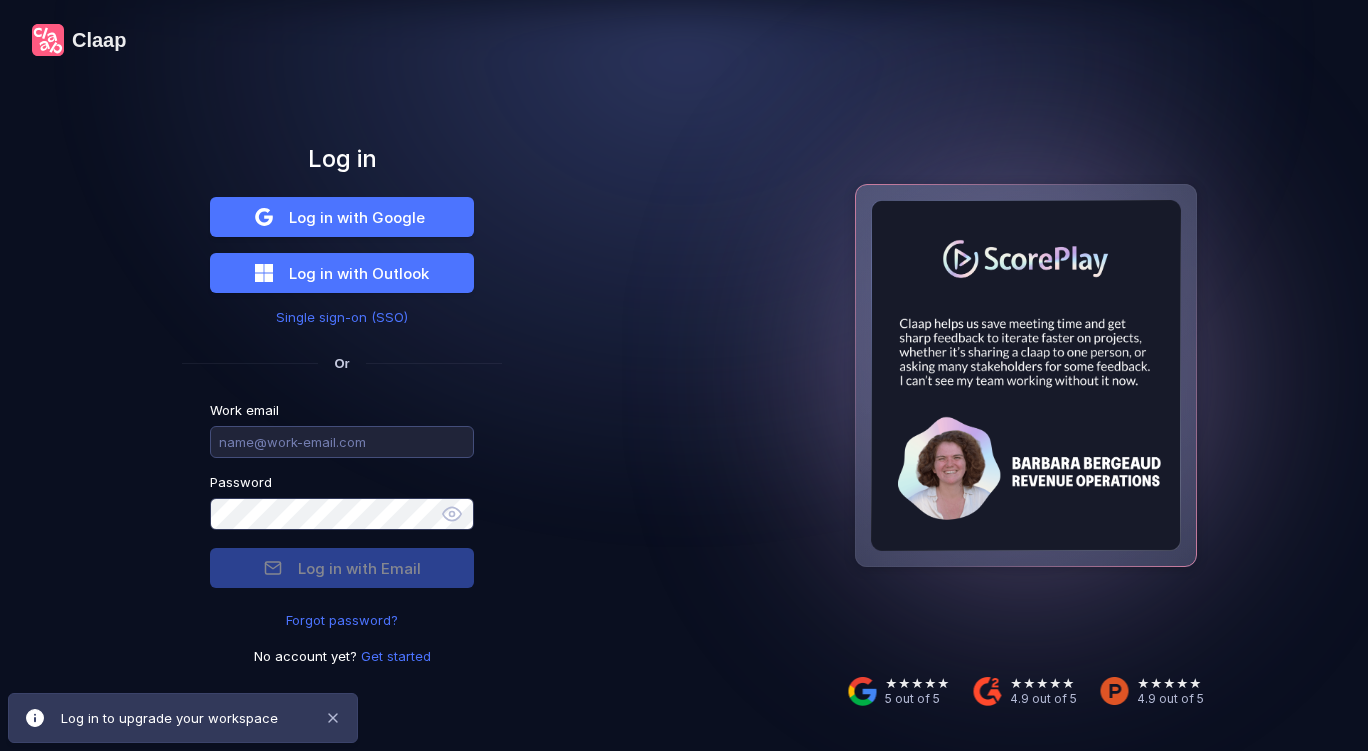scroll, scrollTop: 0, scrollLeft: 0, axis: both 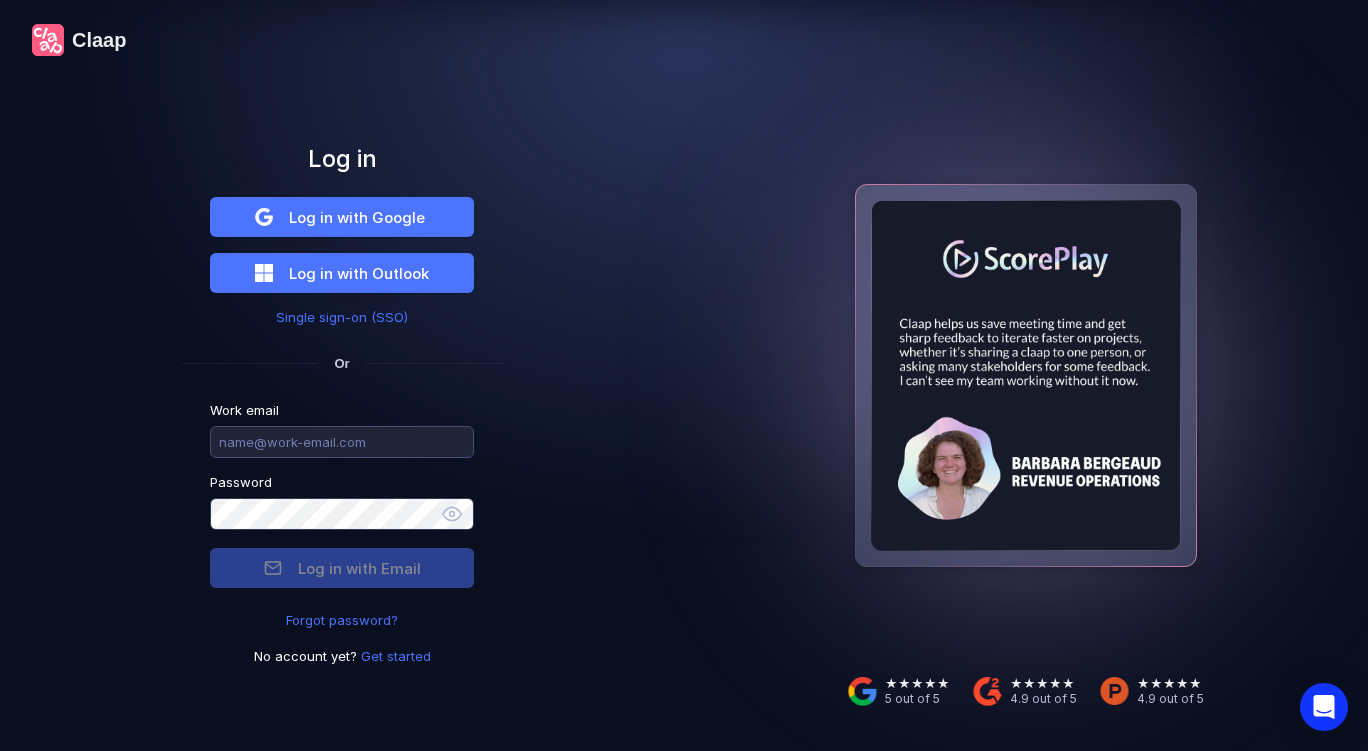 click at bounding box center (342, 442) 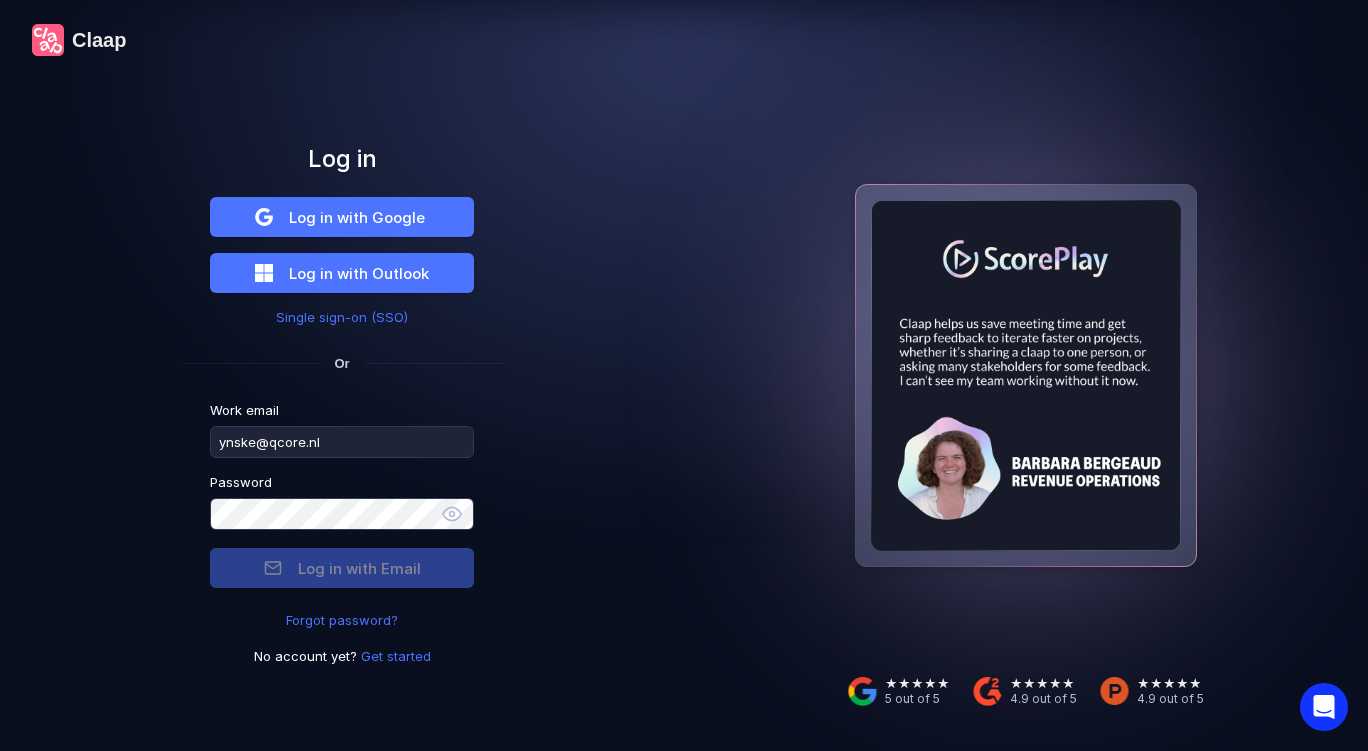 type on "ynske@qcore.nl" 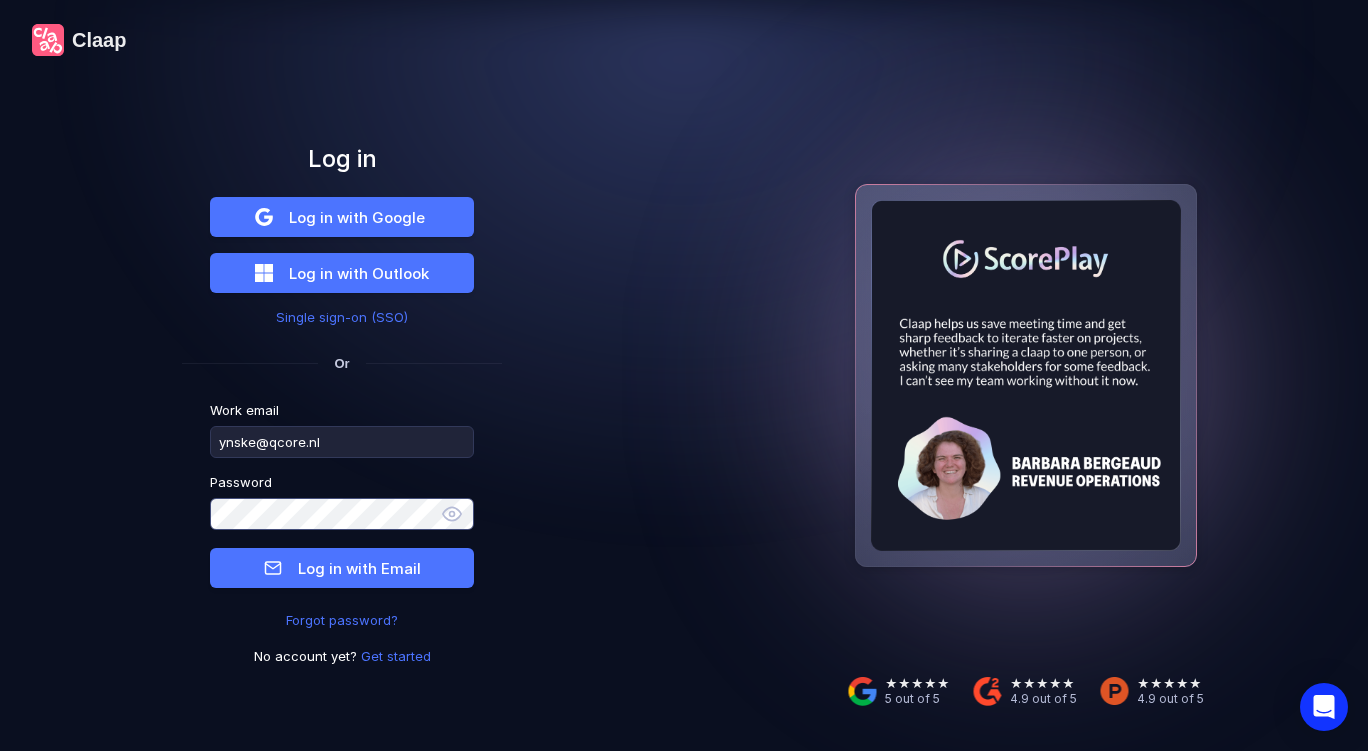 click on "Log in with Email" at bounding box center [342, 568] 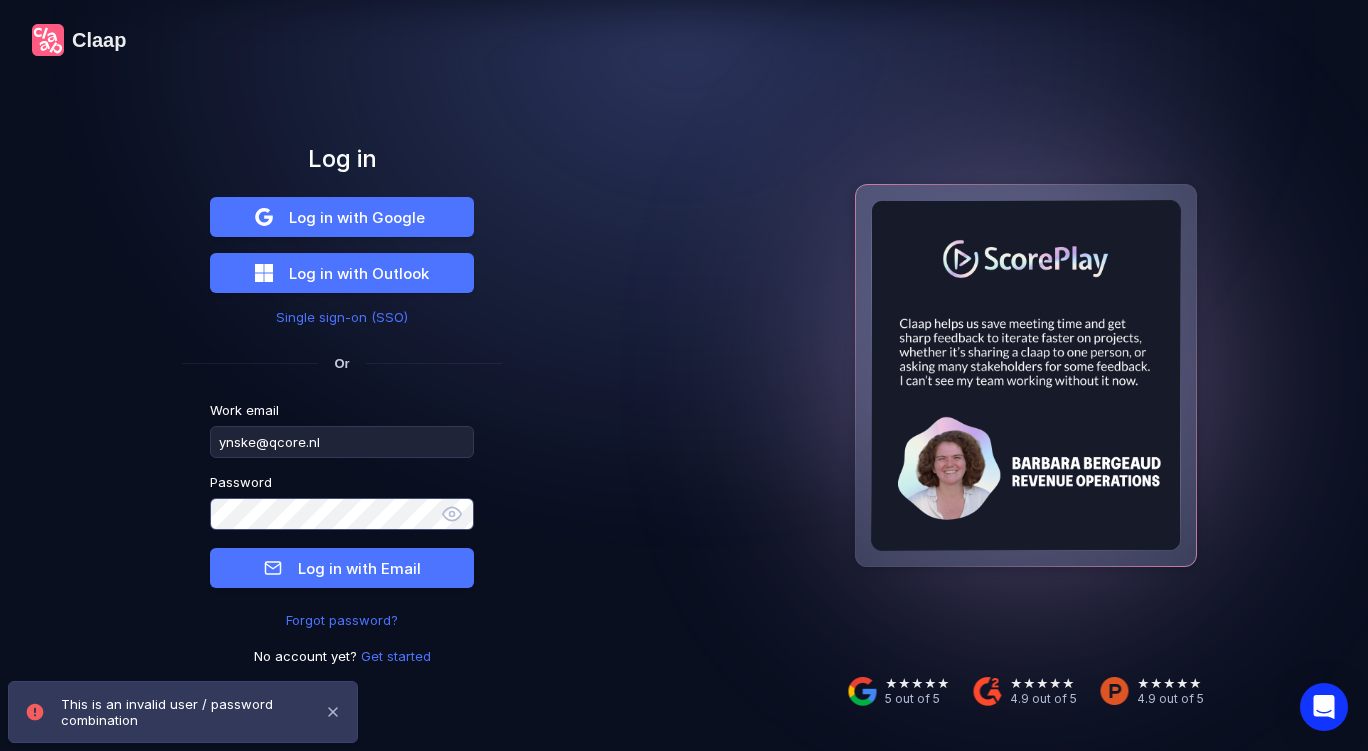 click on "Log in Log in with Google Log in with Outlook Single sign-on (SSO) Or Work email [EMAIL] Password Log in with Email Forgot password? No account yet?   Get started" at bounding box center (342, 404) 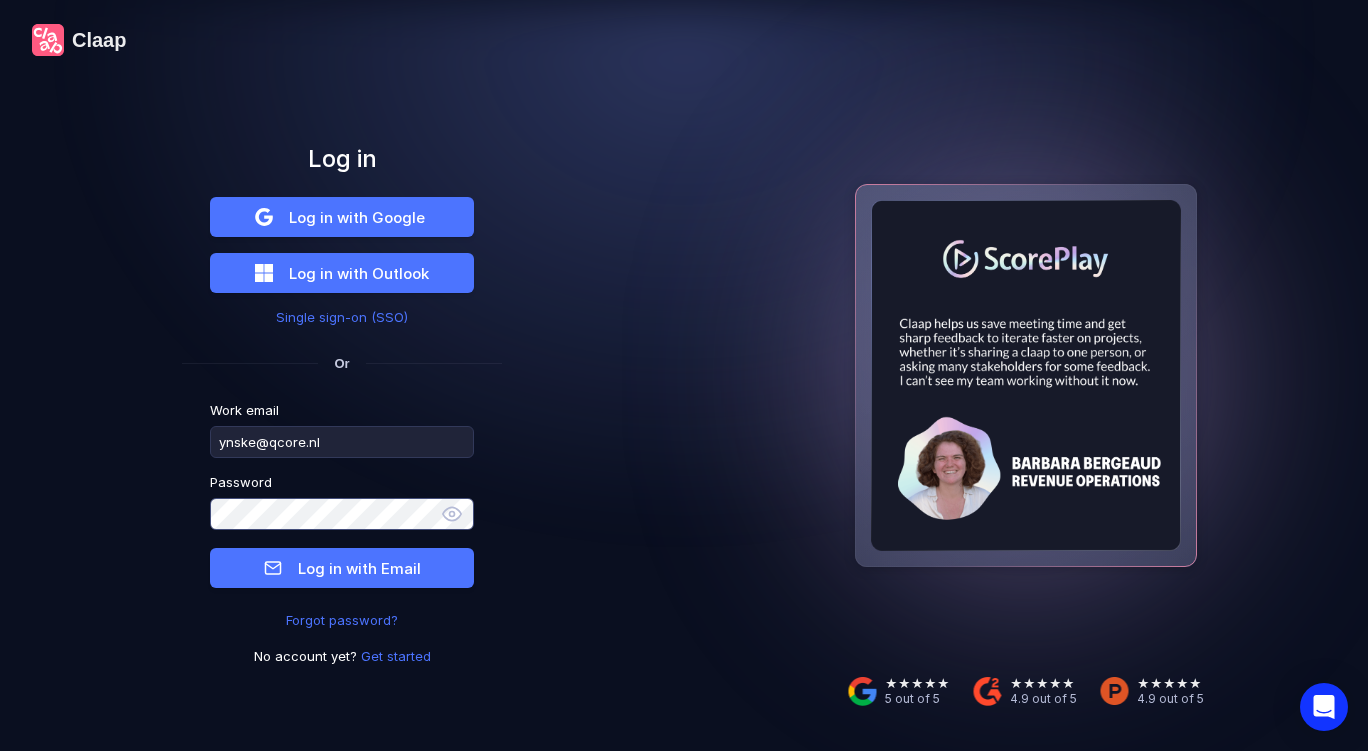 click on "Log in with Email" at bounding box center (342, 568) 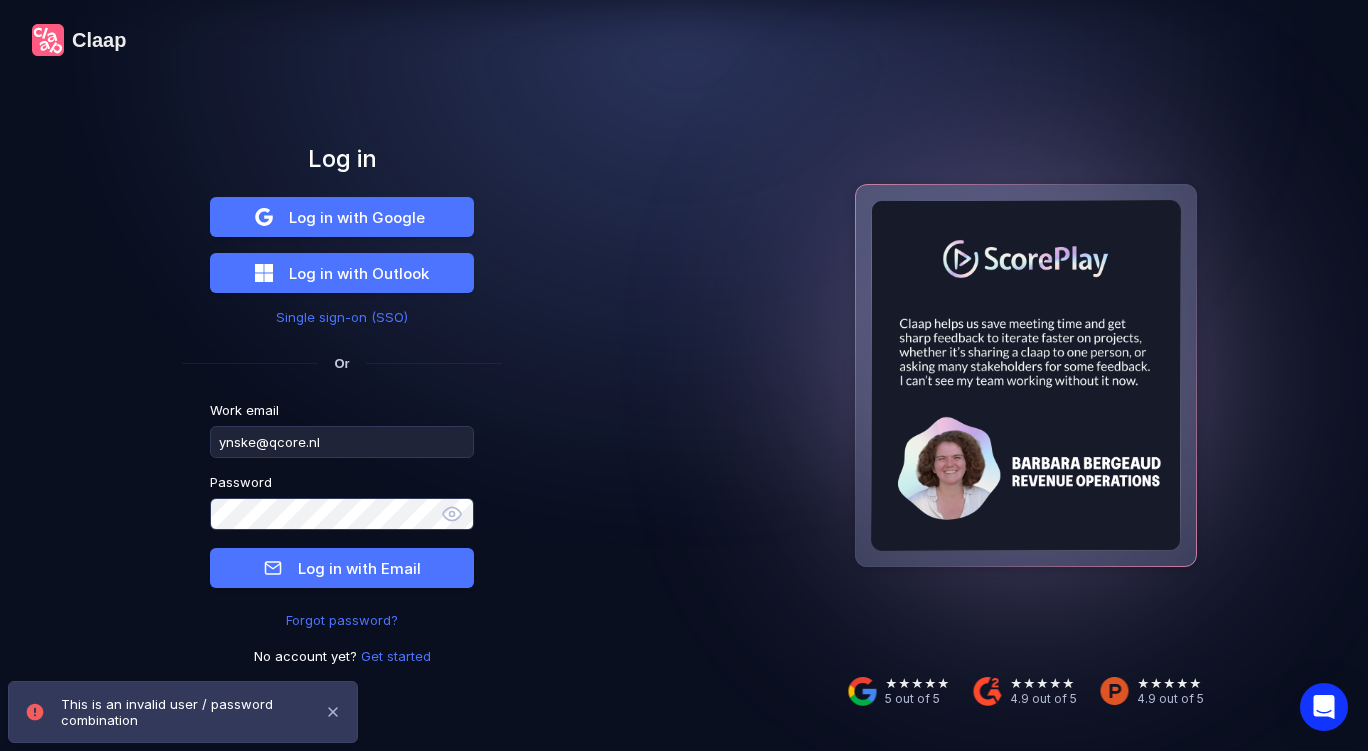 click on "This is an invalid user / password combination" at bounding box center (183, 712) 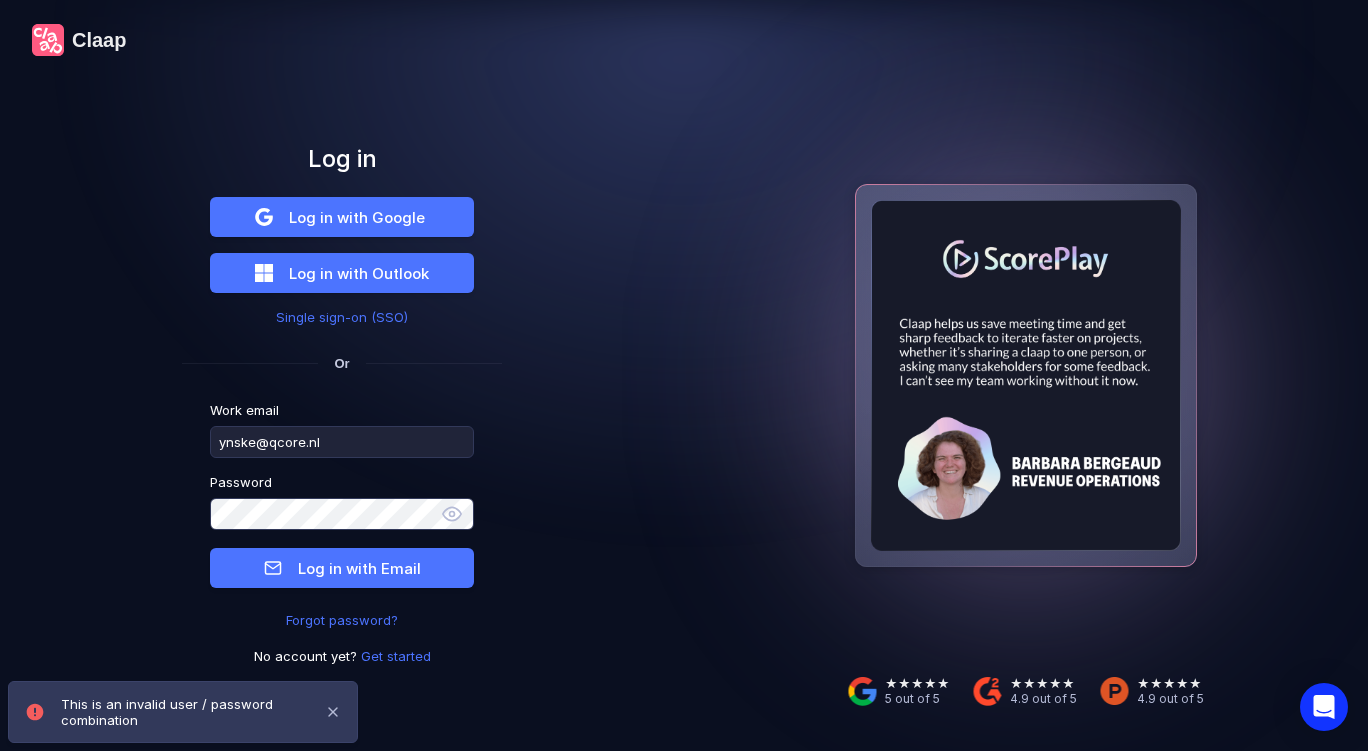 click on "This is an invalid user / password combination" at bounding box center [193, 712] 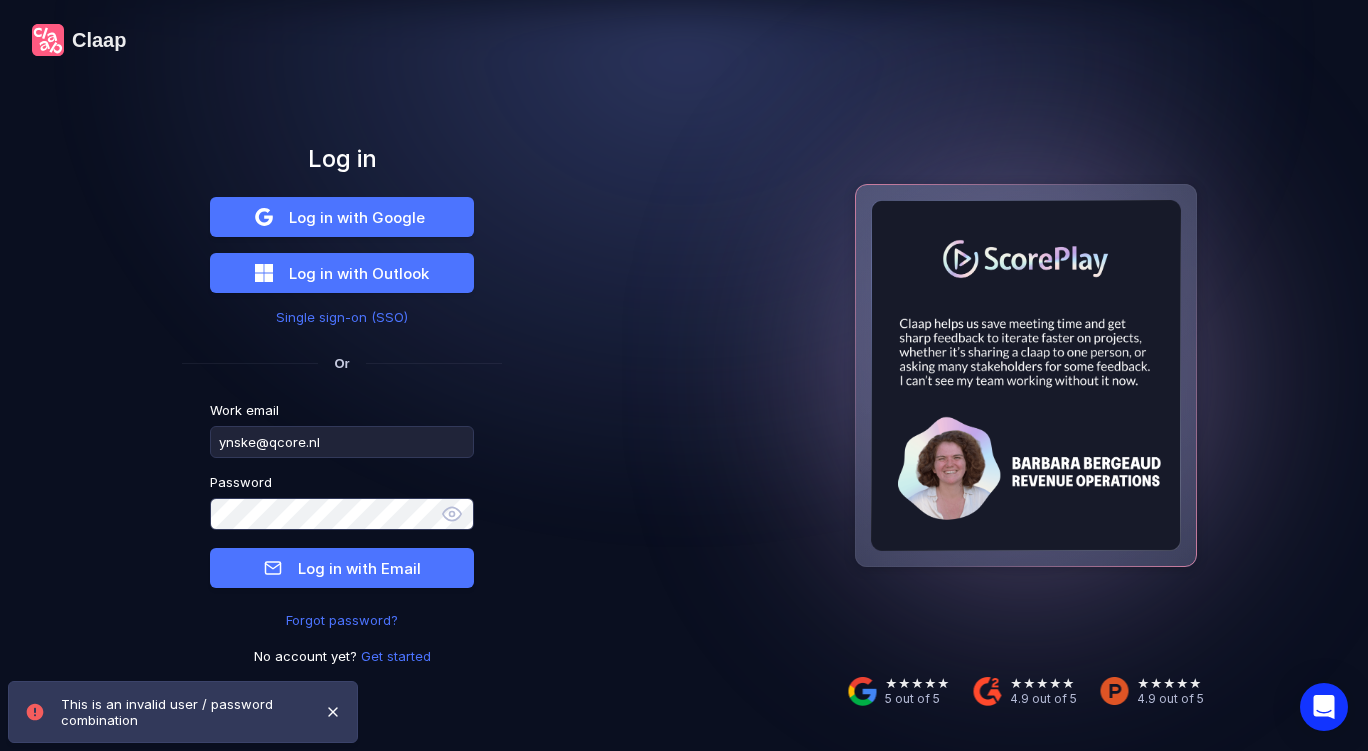 click at bounding box center [333, 712] 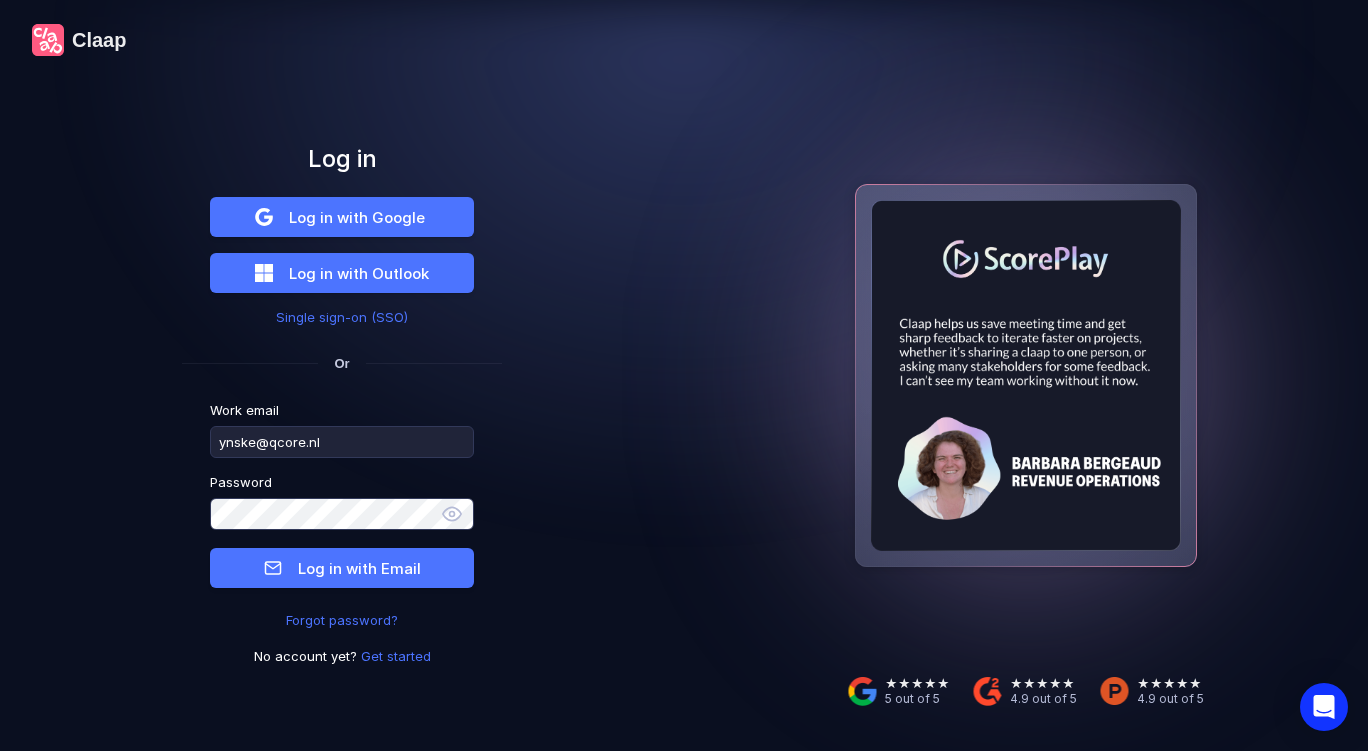 click on "Get started" at bounding box center (396, 656) 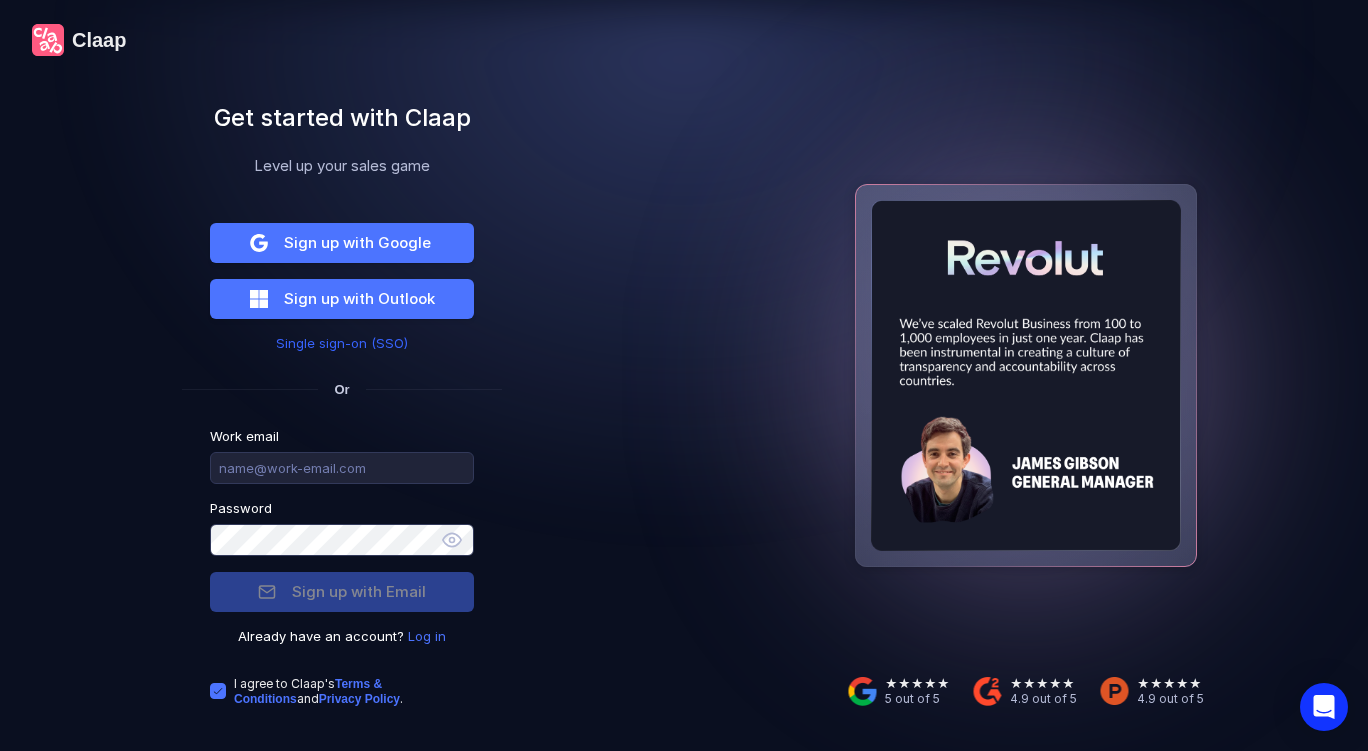click on "Single sign-on (SSO)" at bounding box center (342, 343) 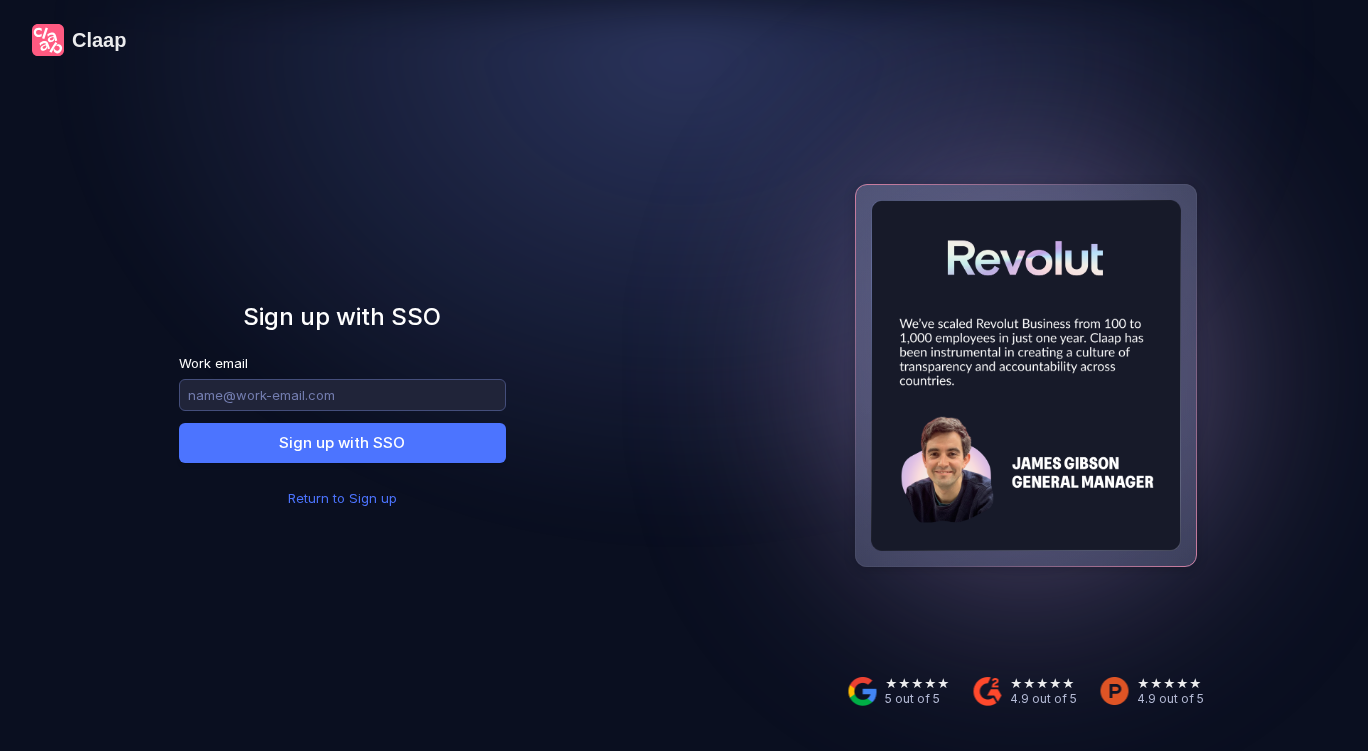 scroll, scrollTop: 0, scrollLeft: 0, axis: both 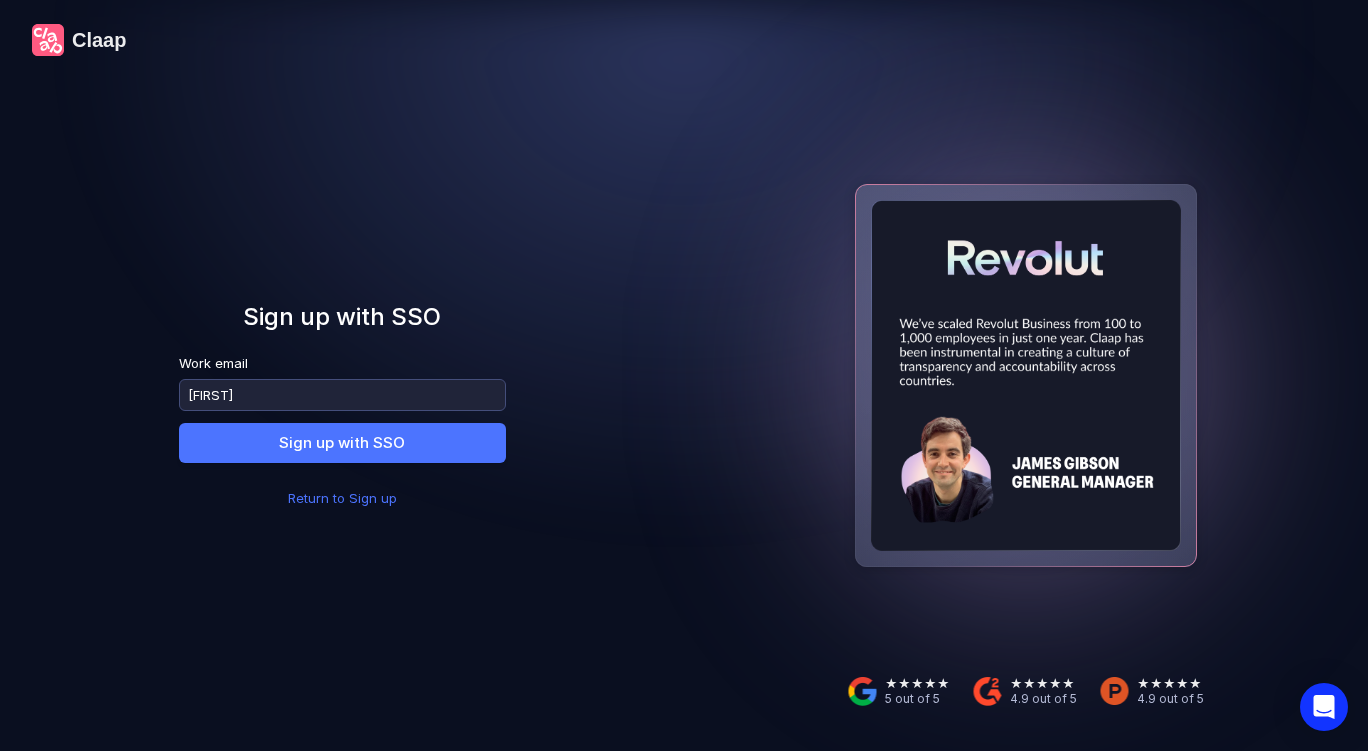 type on "ynske@qcore.nl" 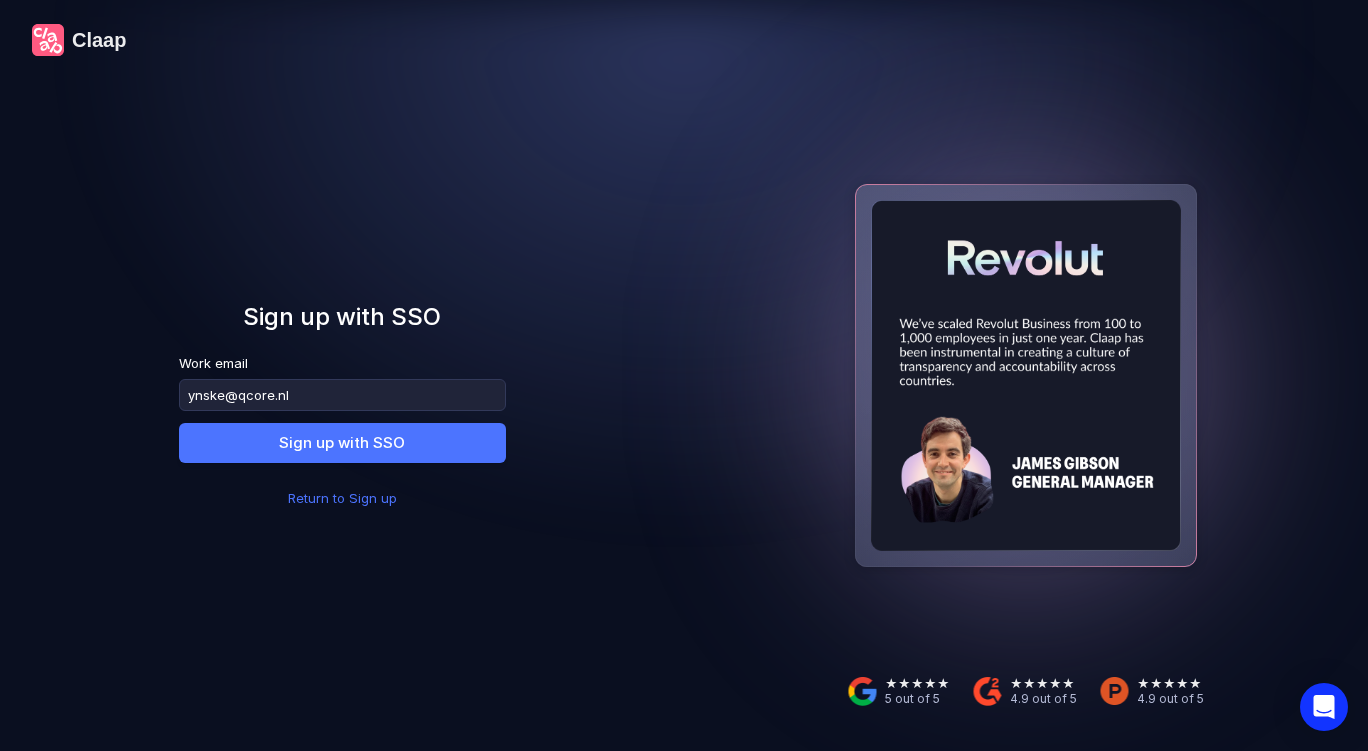 click on "Claap Sign up with SSO Work email [EMAIL] Sign up with SSO Return to Sign up" at bounding box center [342, 375] 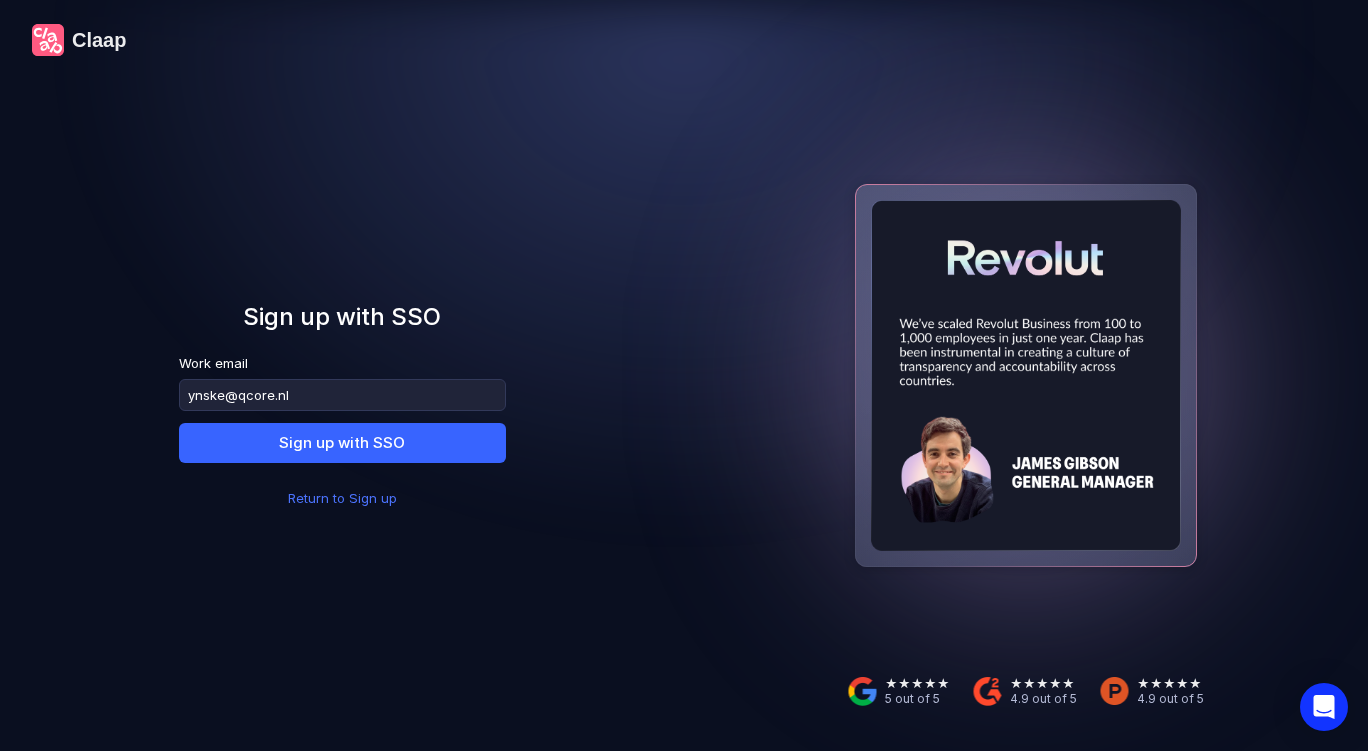 click on "Sign up with SSO" at bounding box center [342, 443] 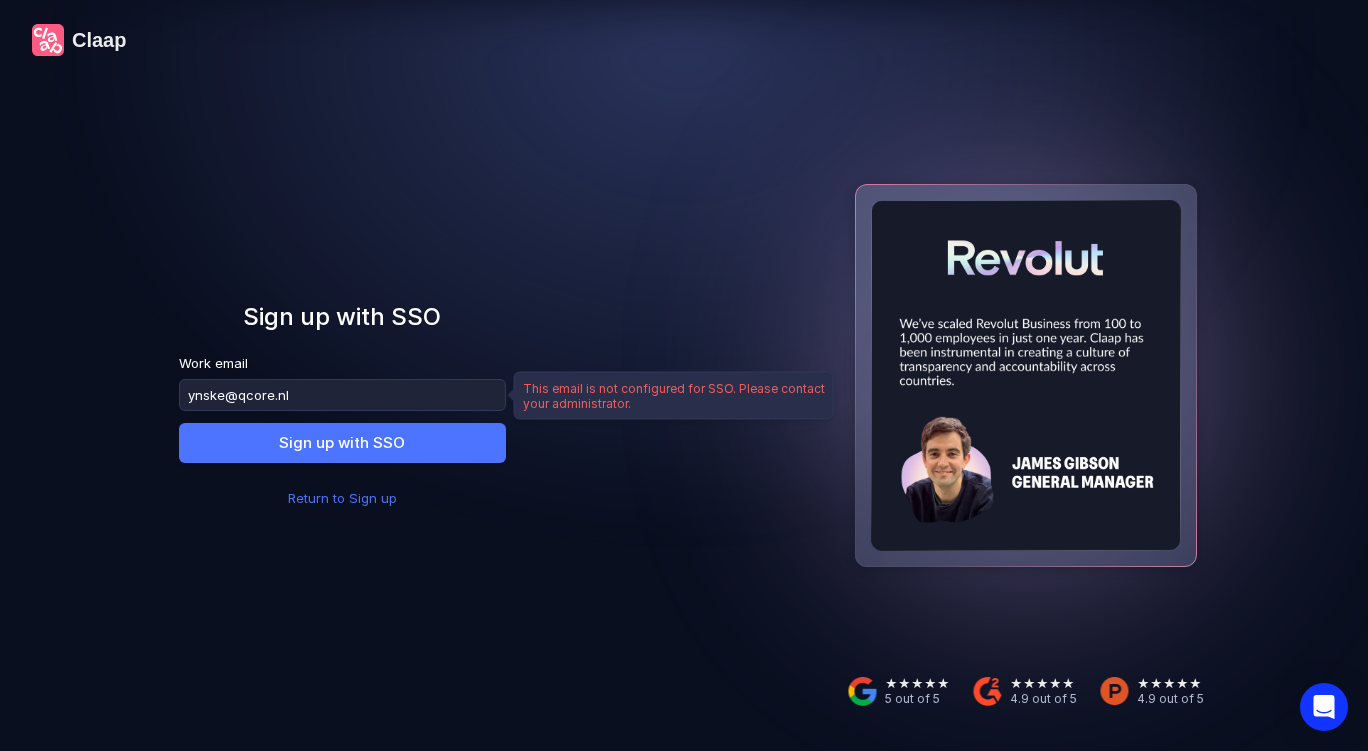 click on "Return to Sign up" at bounding box center (342, 498) 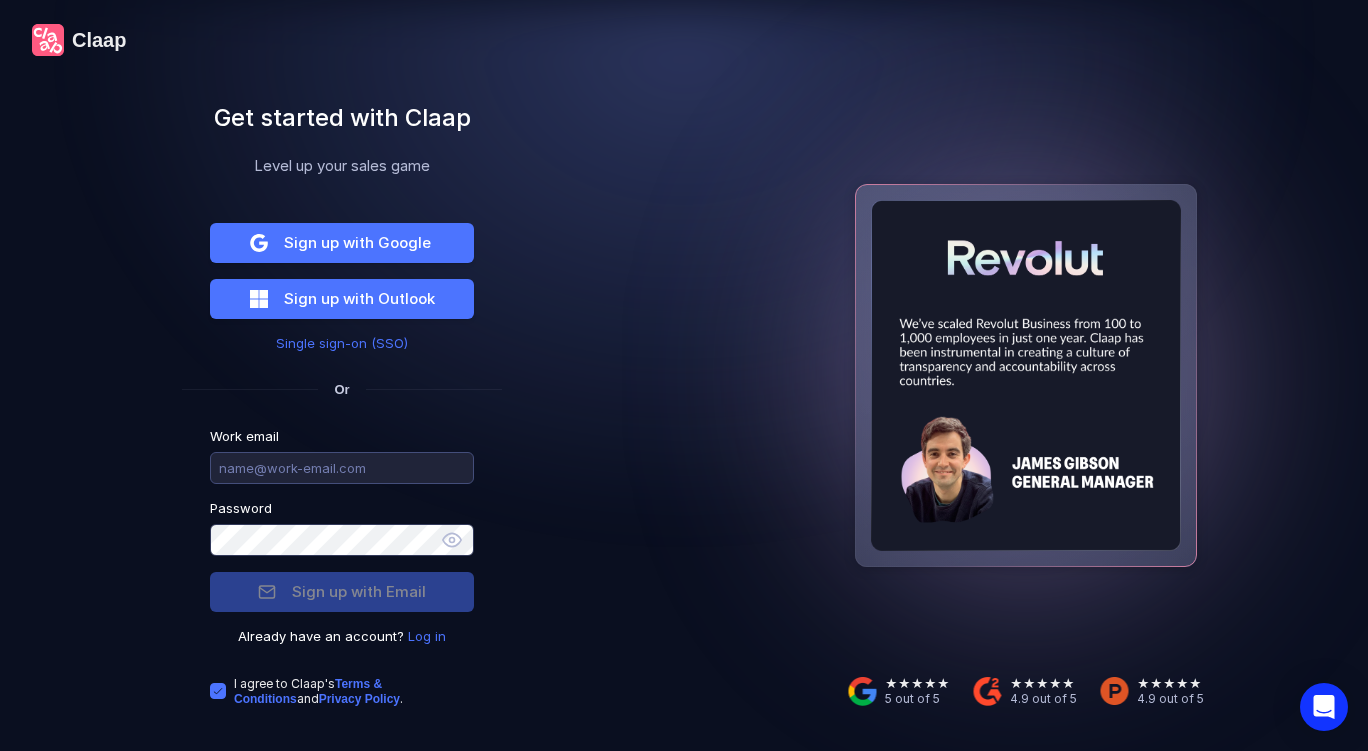 click at bounding box center [342, 468] 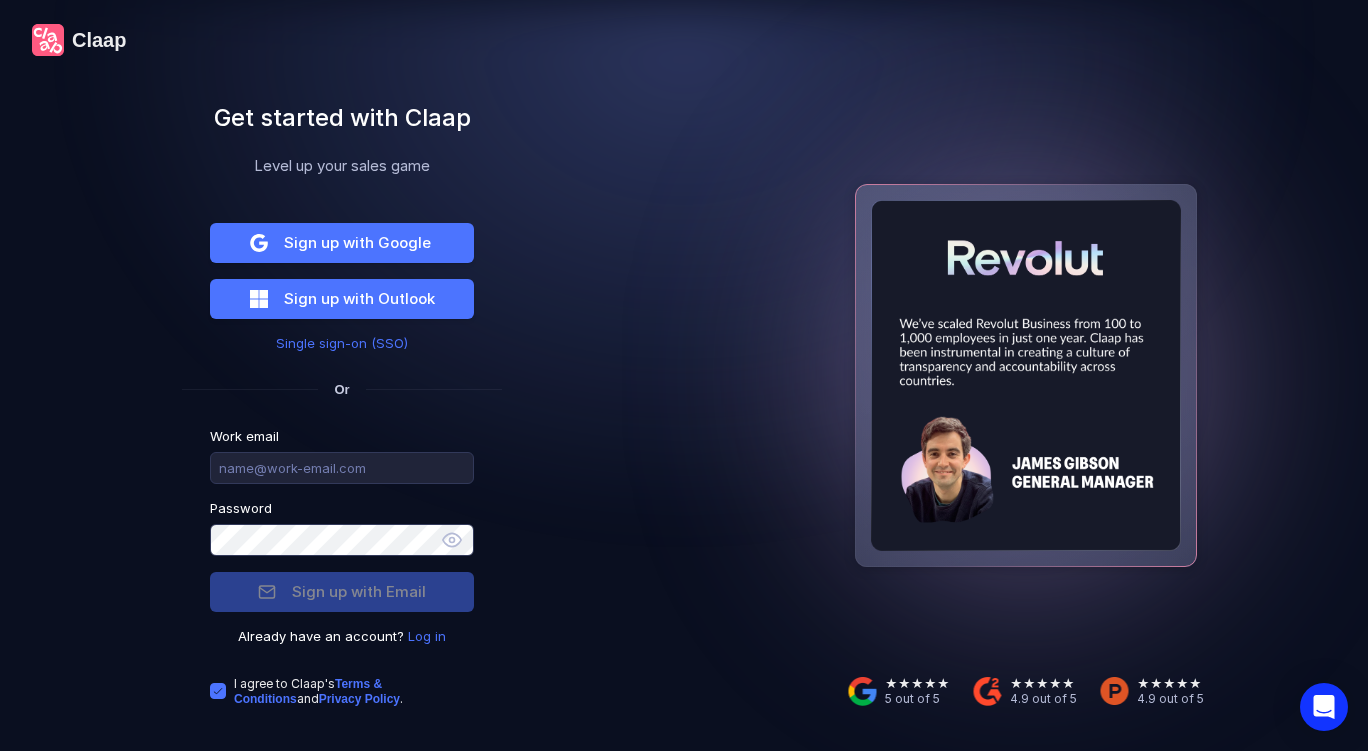 click on "Claap Get started with Claap Level up your sales game Sign up with Google Sign up with Outlook Single sign-on (SSO) Or Work email Password Sign up with Email Already have an account?   Log in I agree to Claap ' s  Terms & Conditions  and  Privacy Policy ." at bounding box center [342, 375] 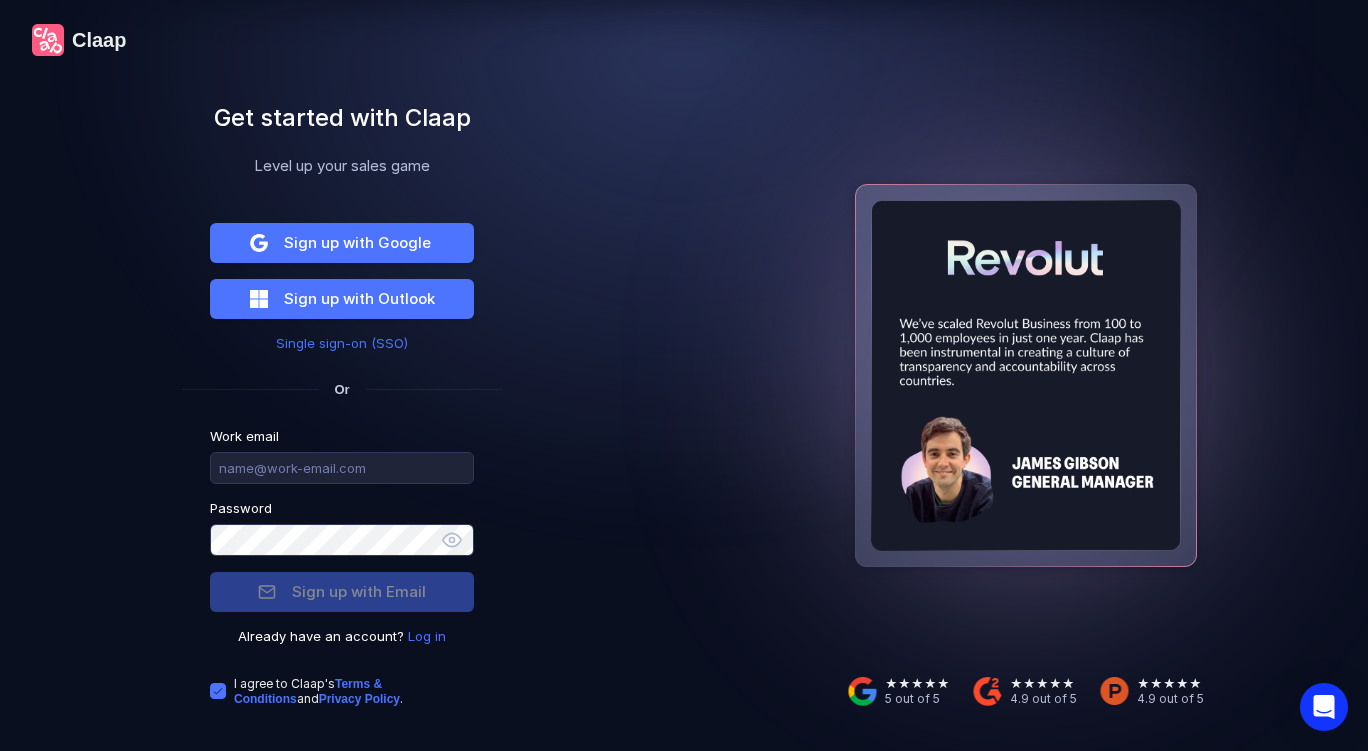 click on "Work email" at bounding box center (336, 436) 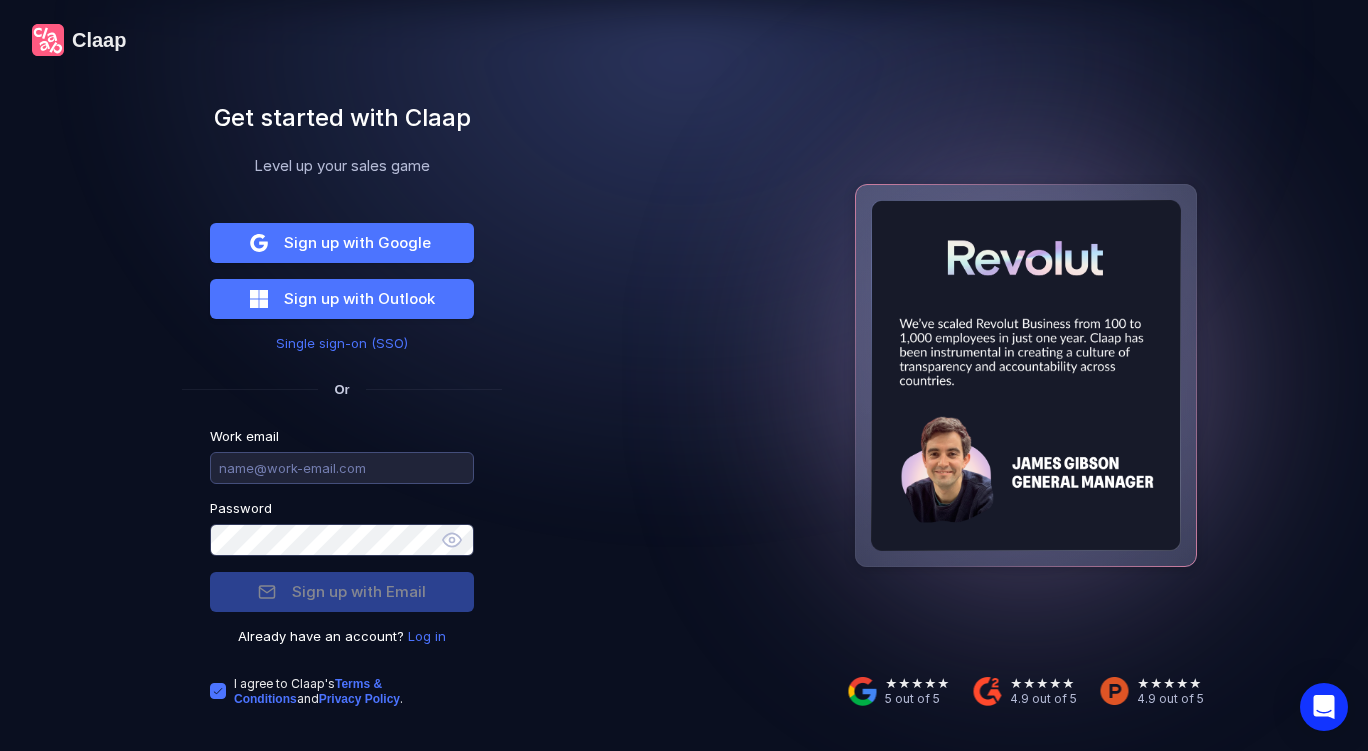 click at bounding box center [342, 468] 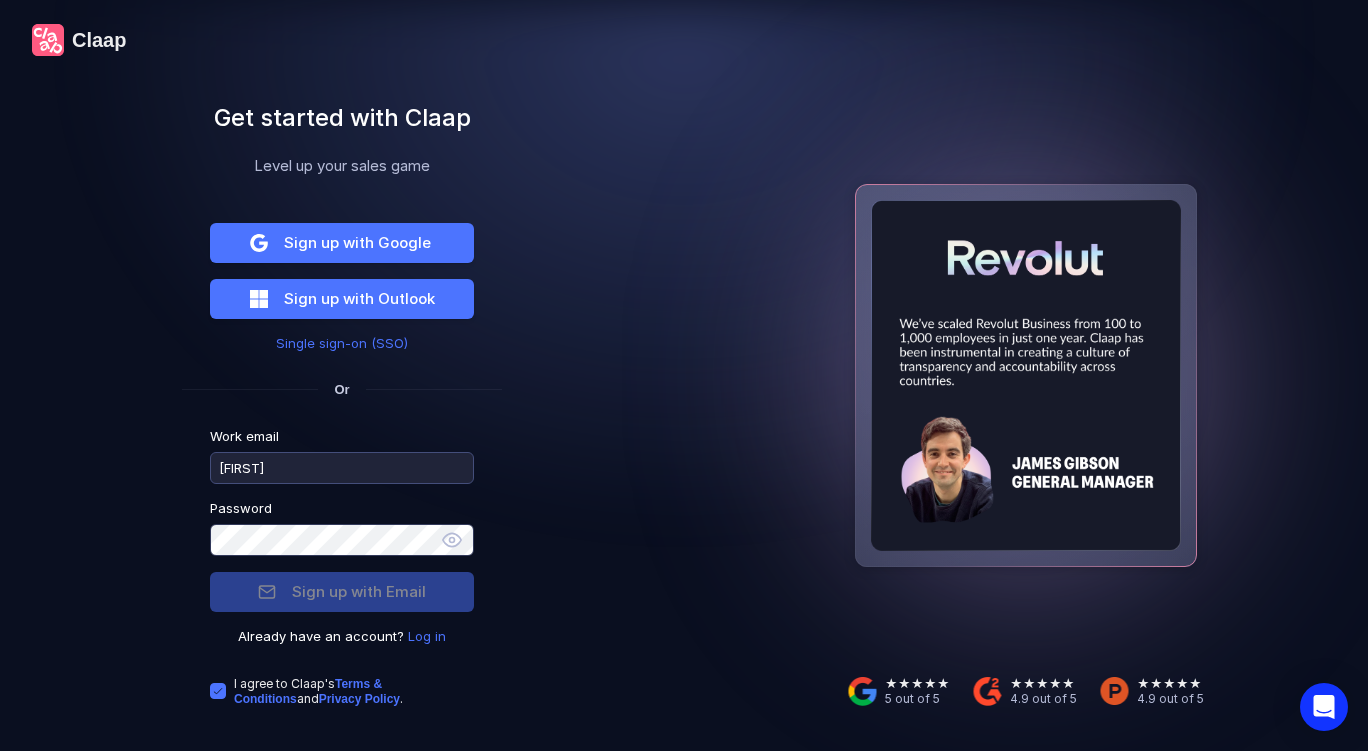 type on "ynske@qcore.nl" 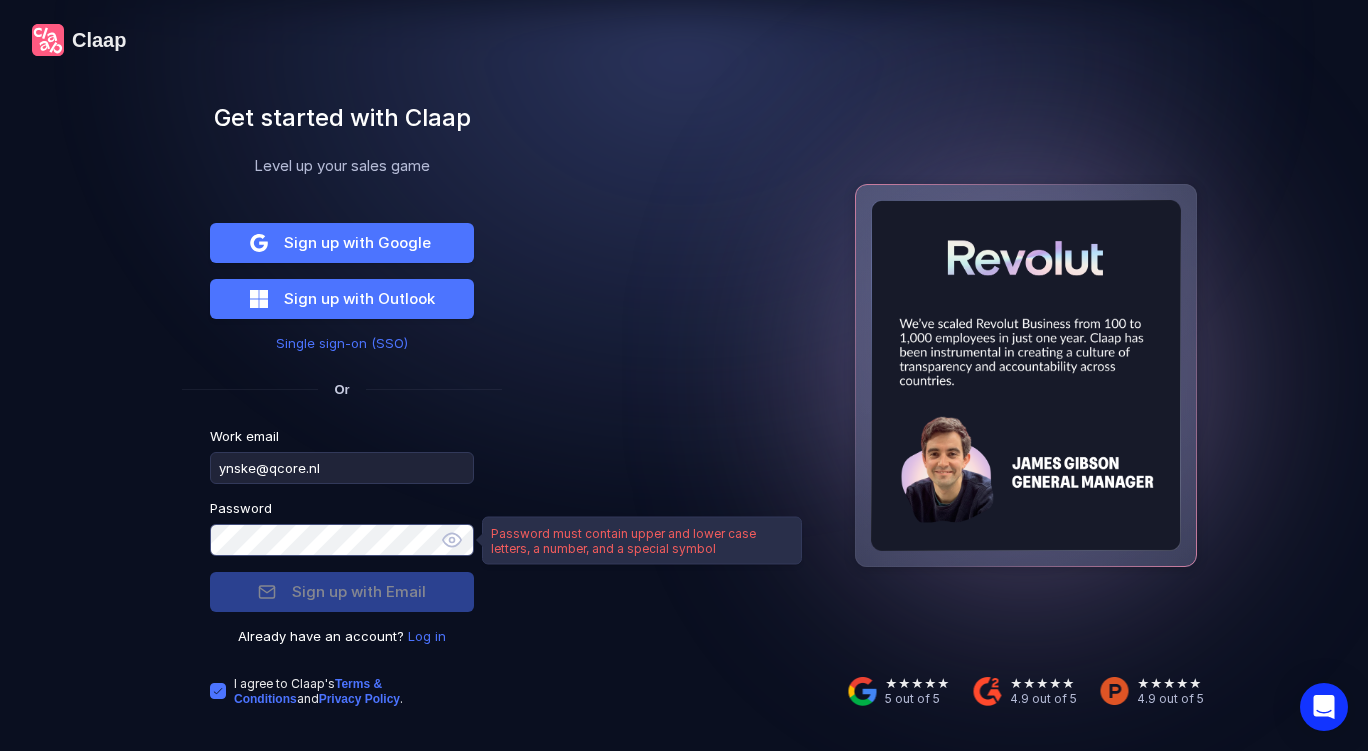 click on "Claap Get started with Claap Level up your sales game Sign up with Google Sign up with Outlook Single sign-on (SSO) Or Work email [EMAIL] Password Sign up with Email Already have an account?   Log in I agree to Claap ' s  Terms & Conditions  and  Privacy Policy ." at bounding box center (342, 375) 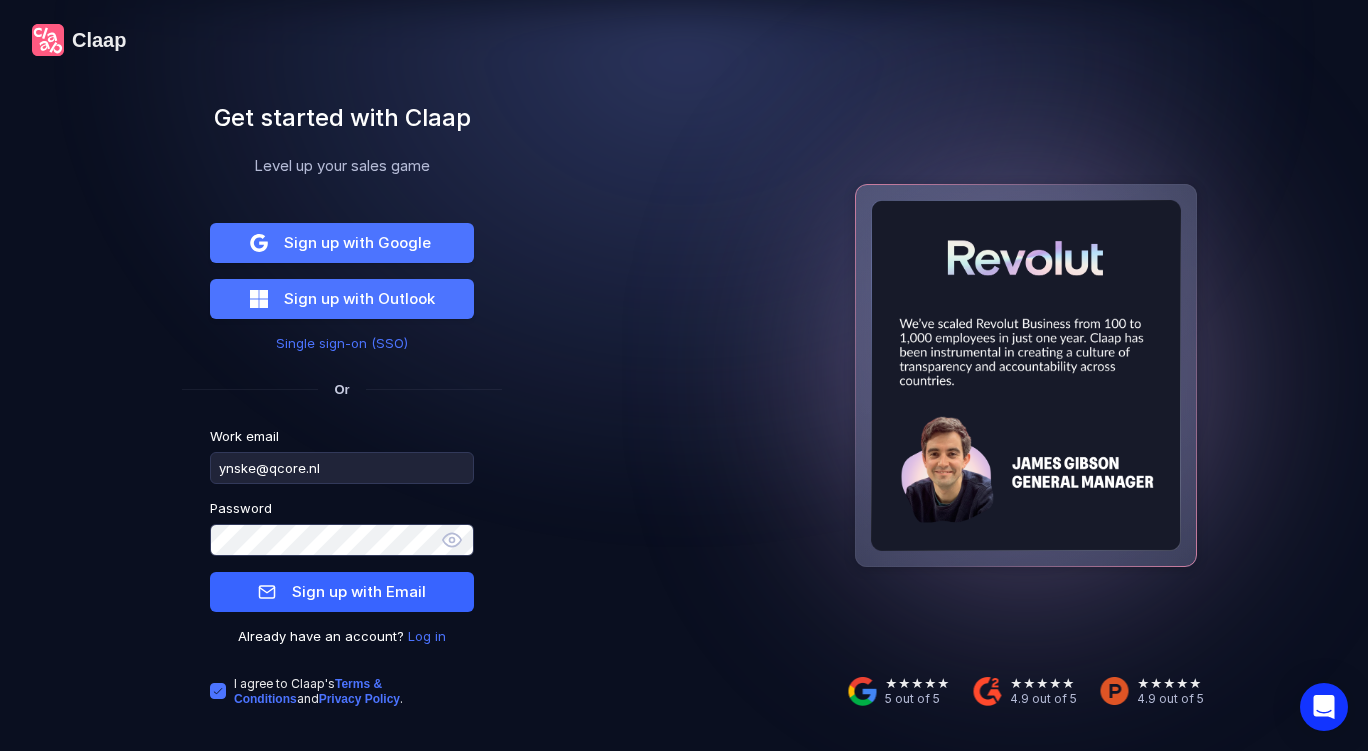 click on "Sign up with Email" at bounding box center (359, 591) 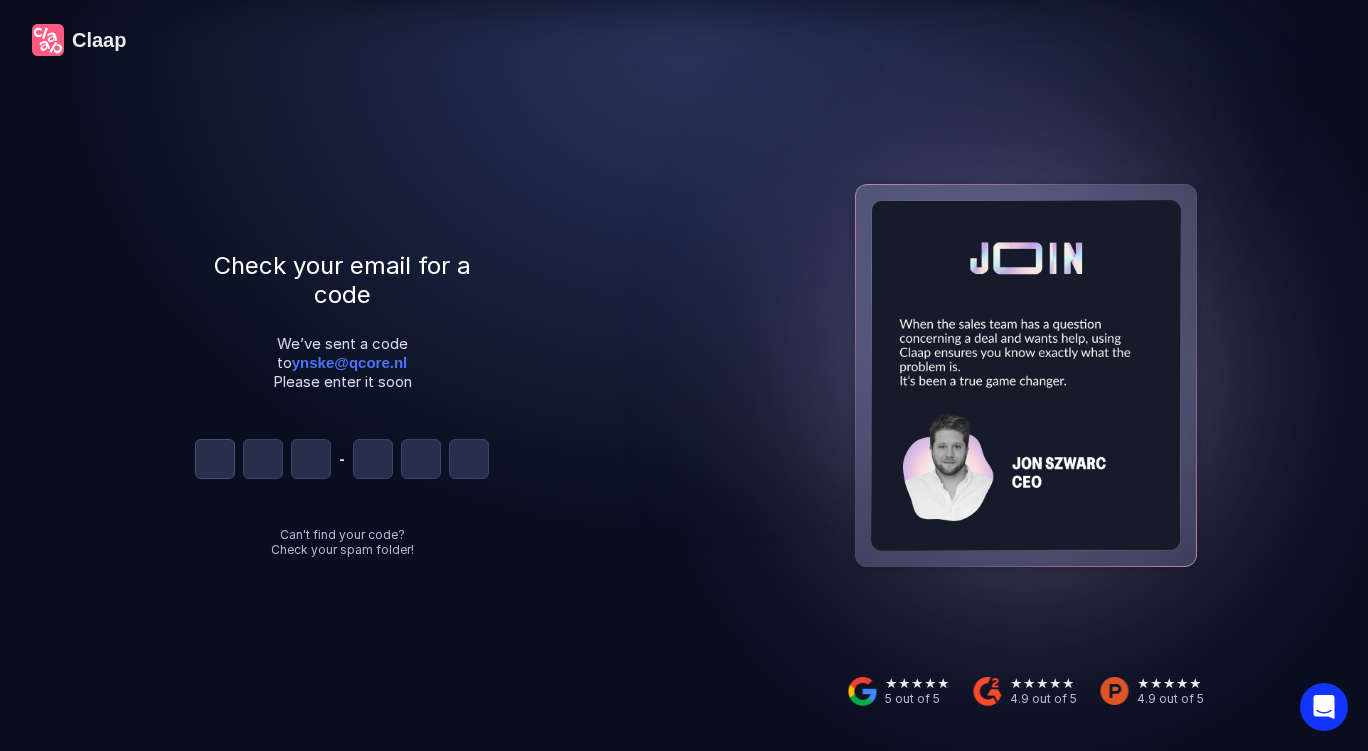 drag, startPoint x: 205, startPoint y: 451, endPoint x: 194, endPoint y: 456, distance: 12.083046 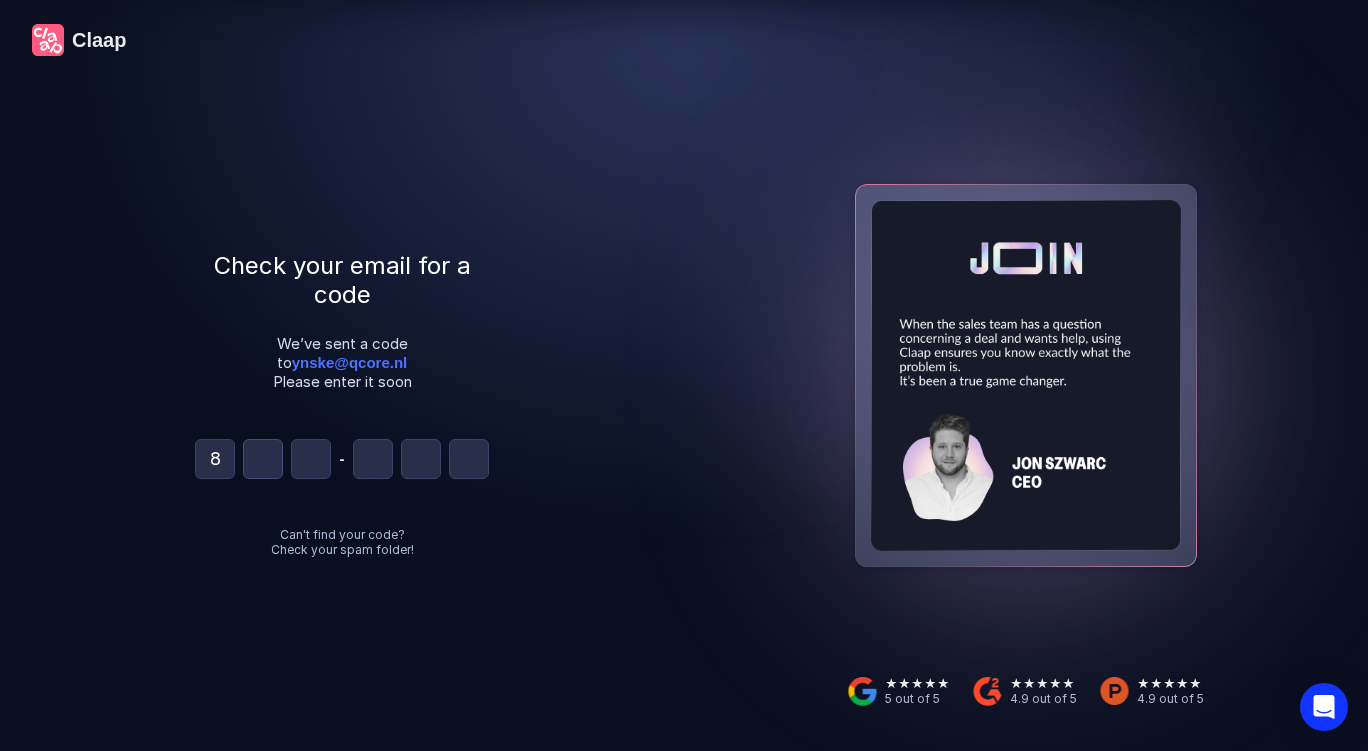 type on "9" 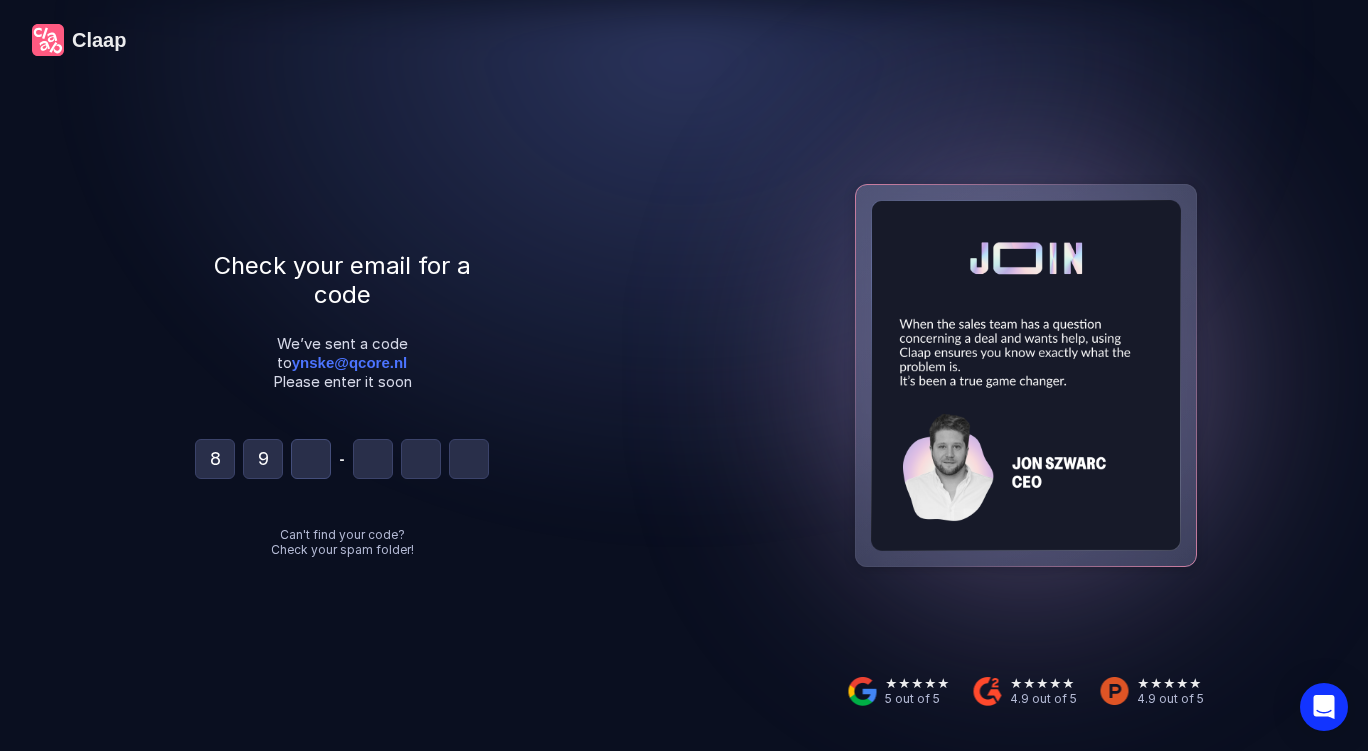 type on "8" 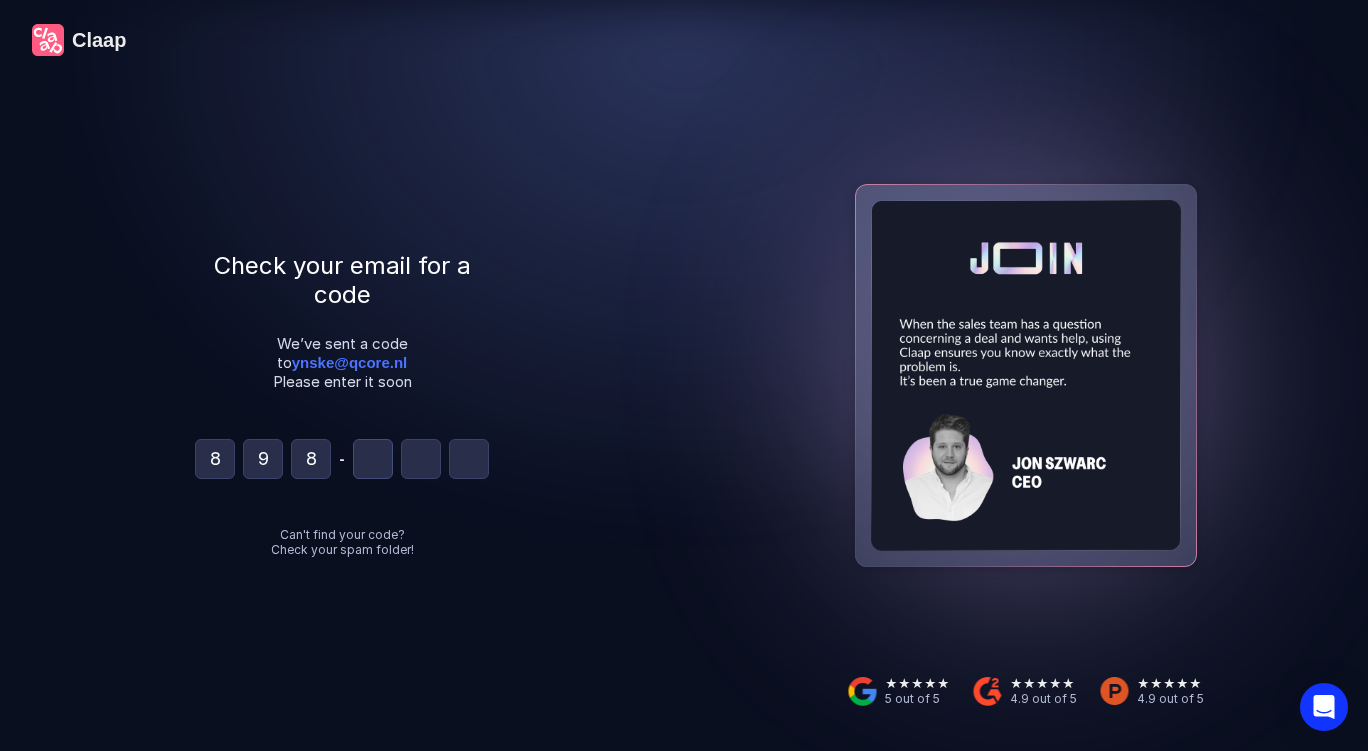 type on "0" 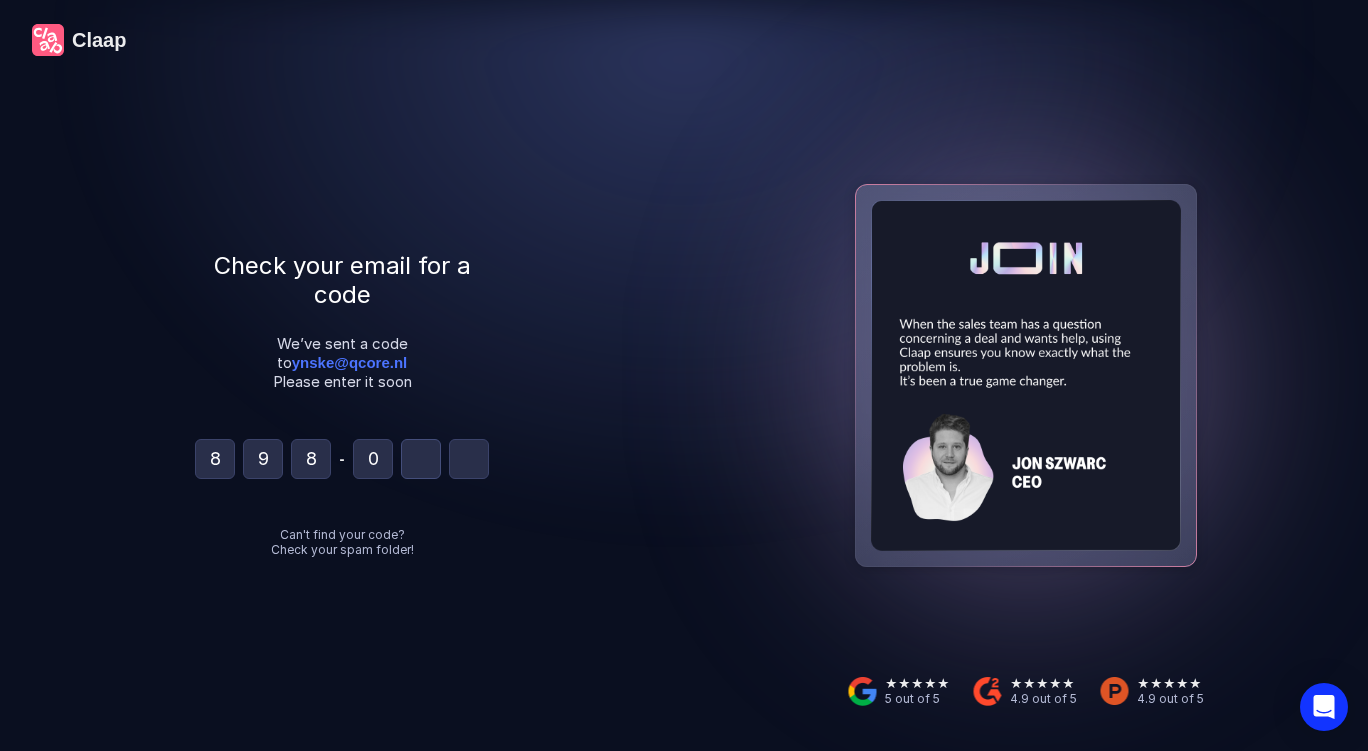 type on "2" 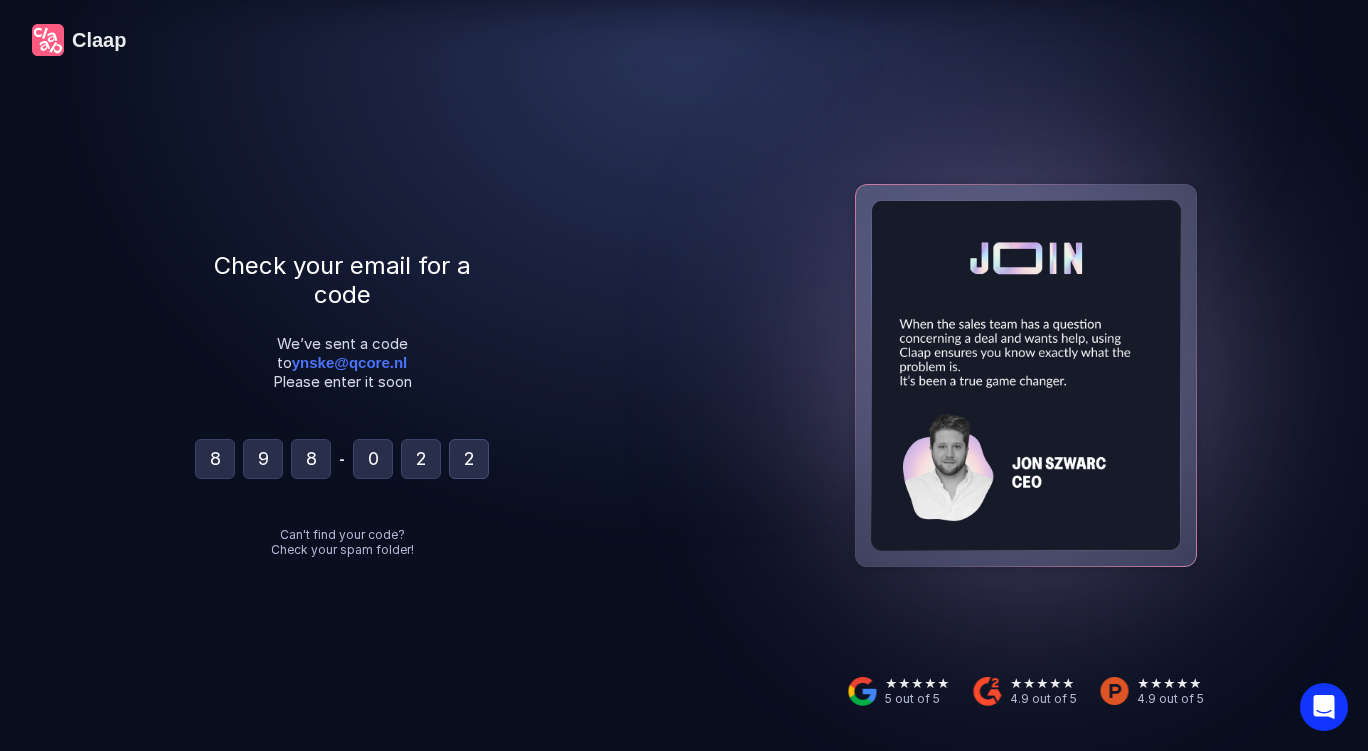 type on "2" 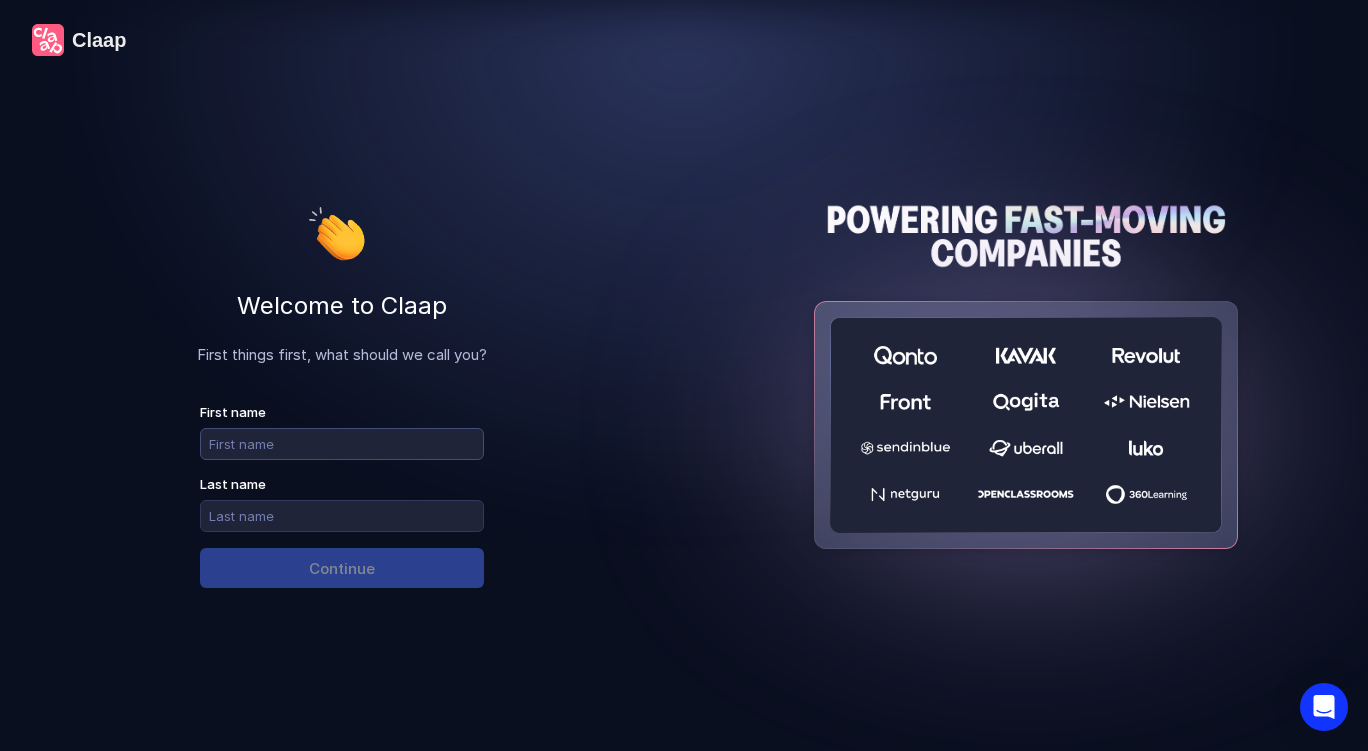 click at bounding box center [342, 444] 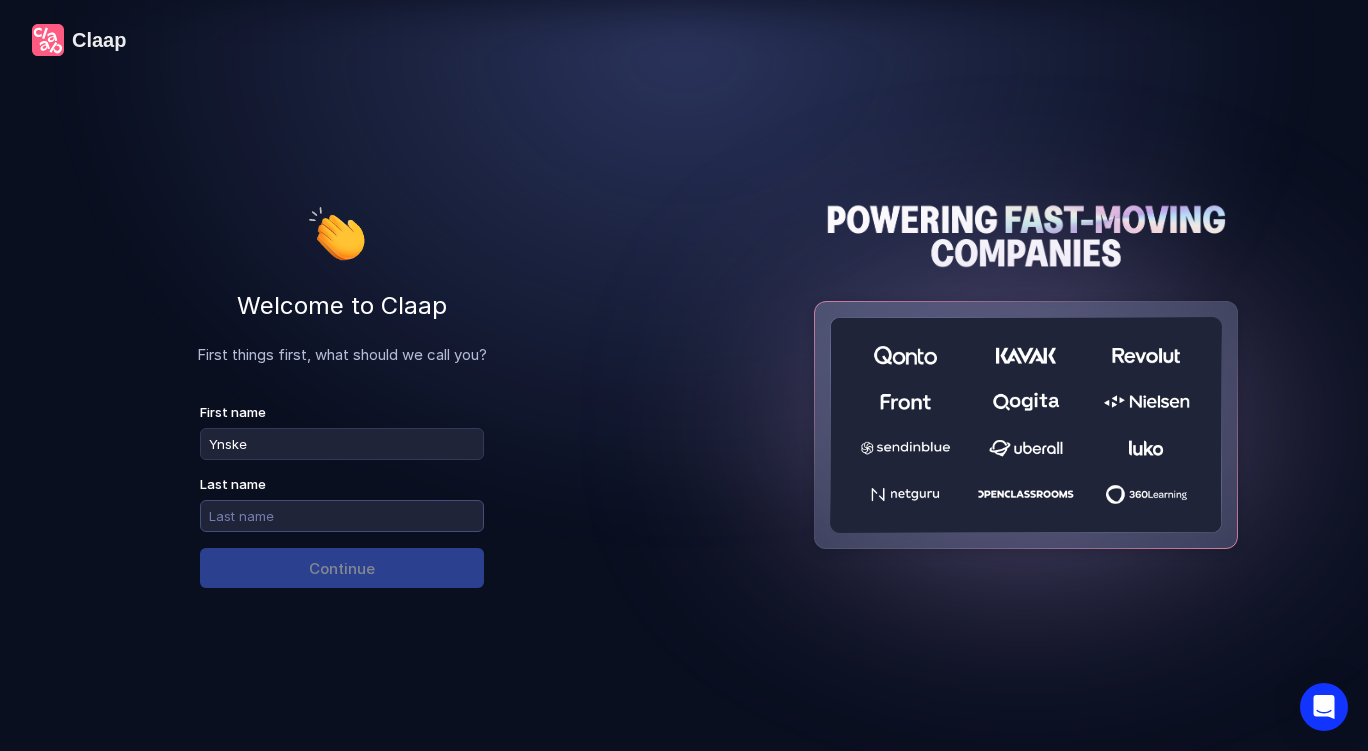 type on "Ynske" 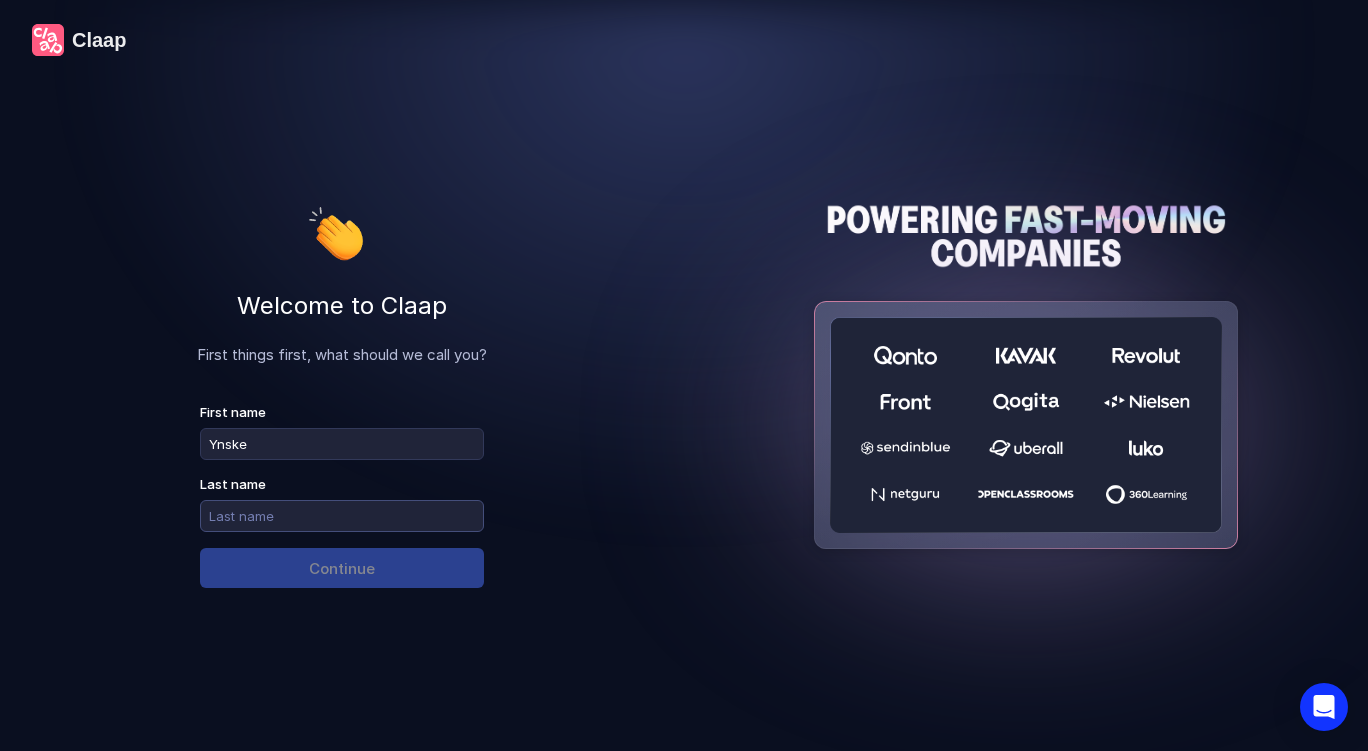 drag, startPoint x: 219, startPoint y: 511, endPoint x: 207, endPoint y: 527, distance: 20 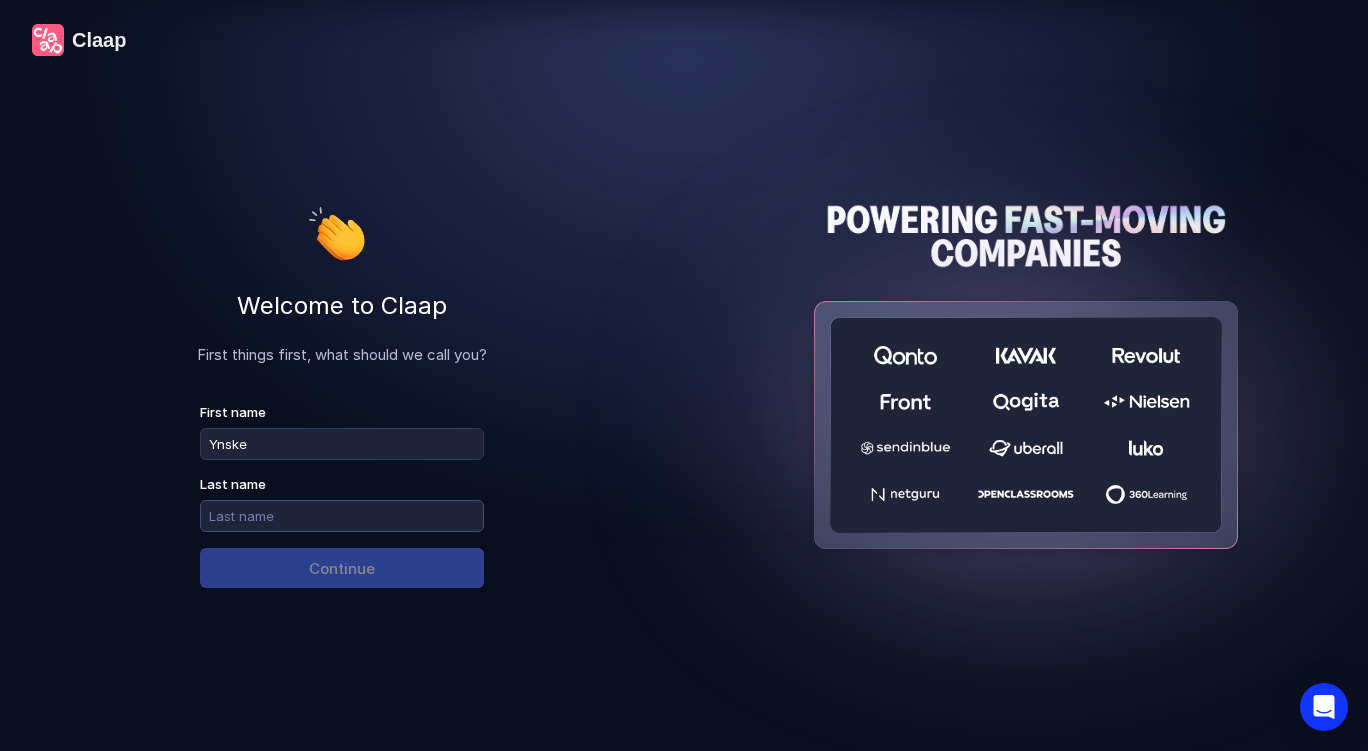 click at bounding box center (342, 516) 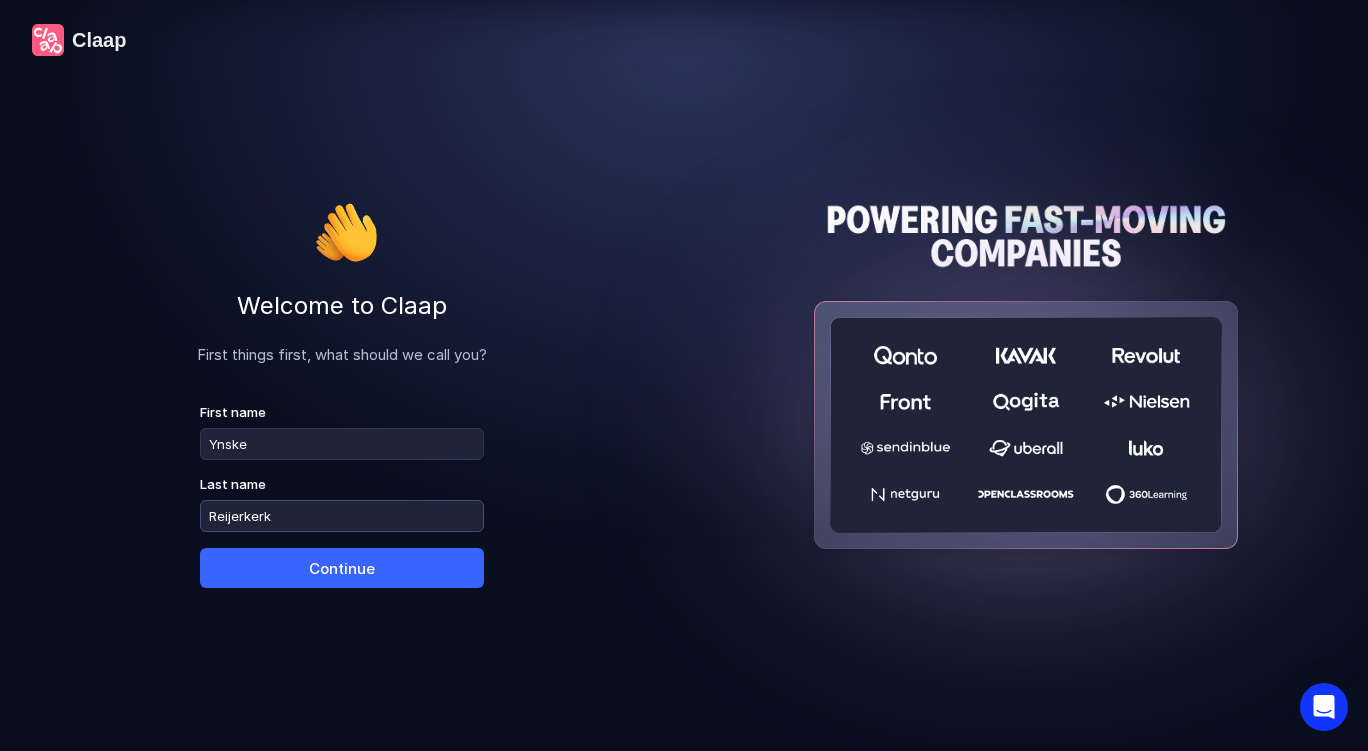 type on "Reijerkerk" 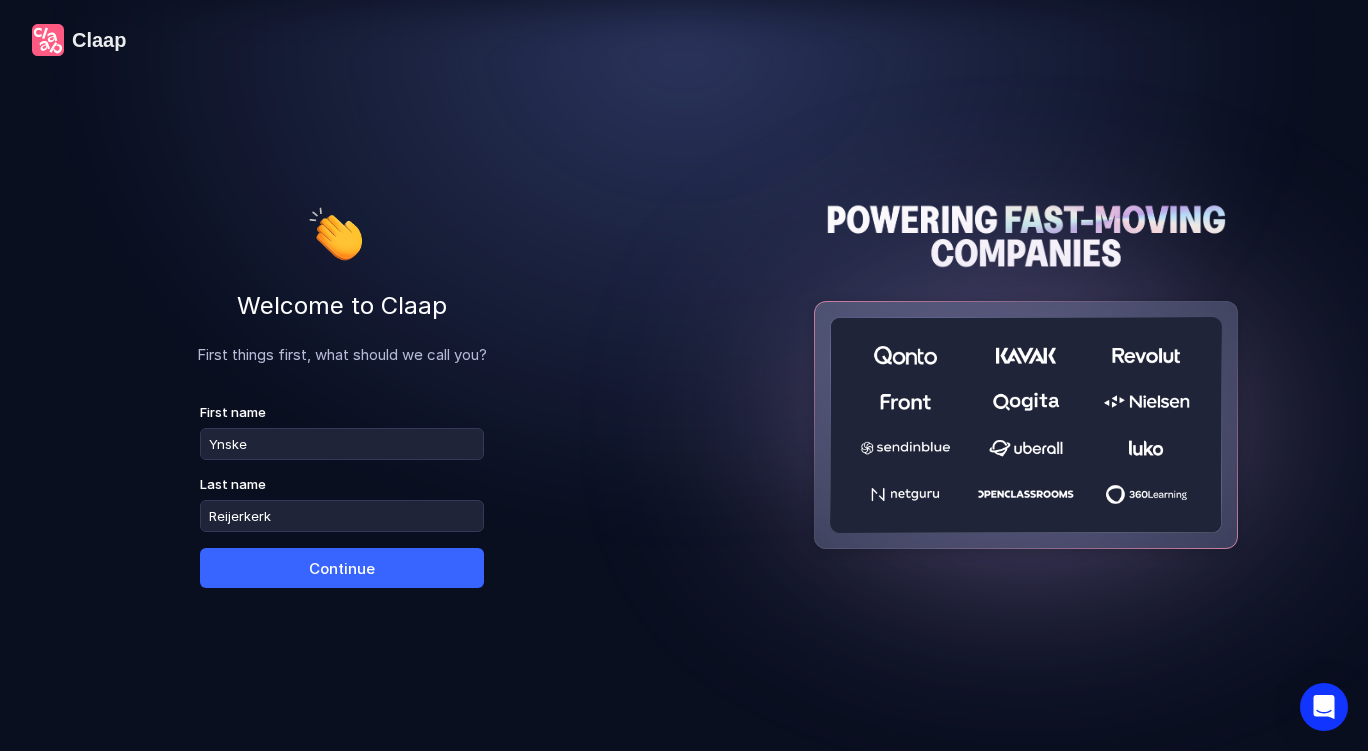 click on "Continue" at bounding box center (342, 568) 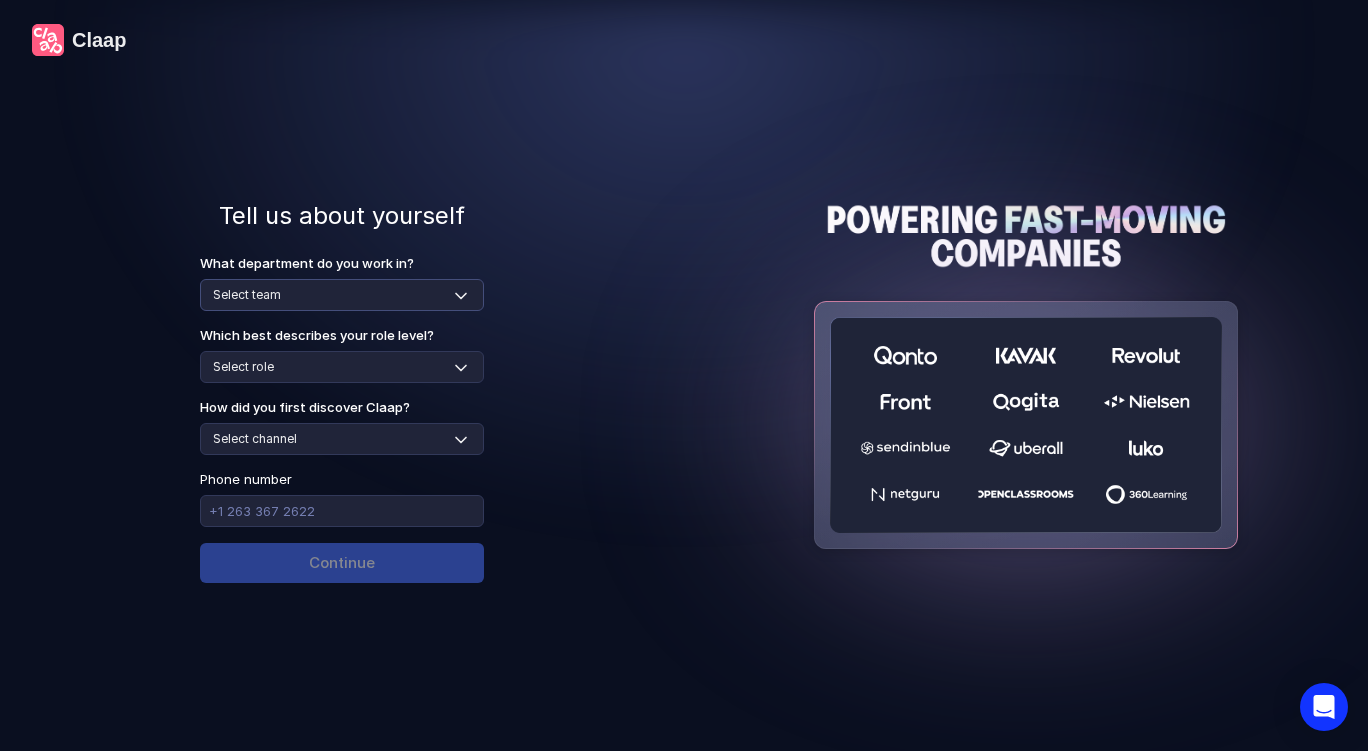 click on "Select team Sales Marketing Operations Customer Support Human Resources Product & Engineering Finance" at bounding box center [342, 295] 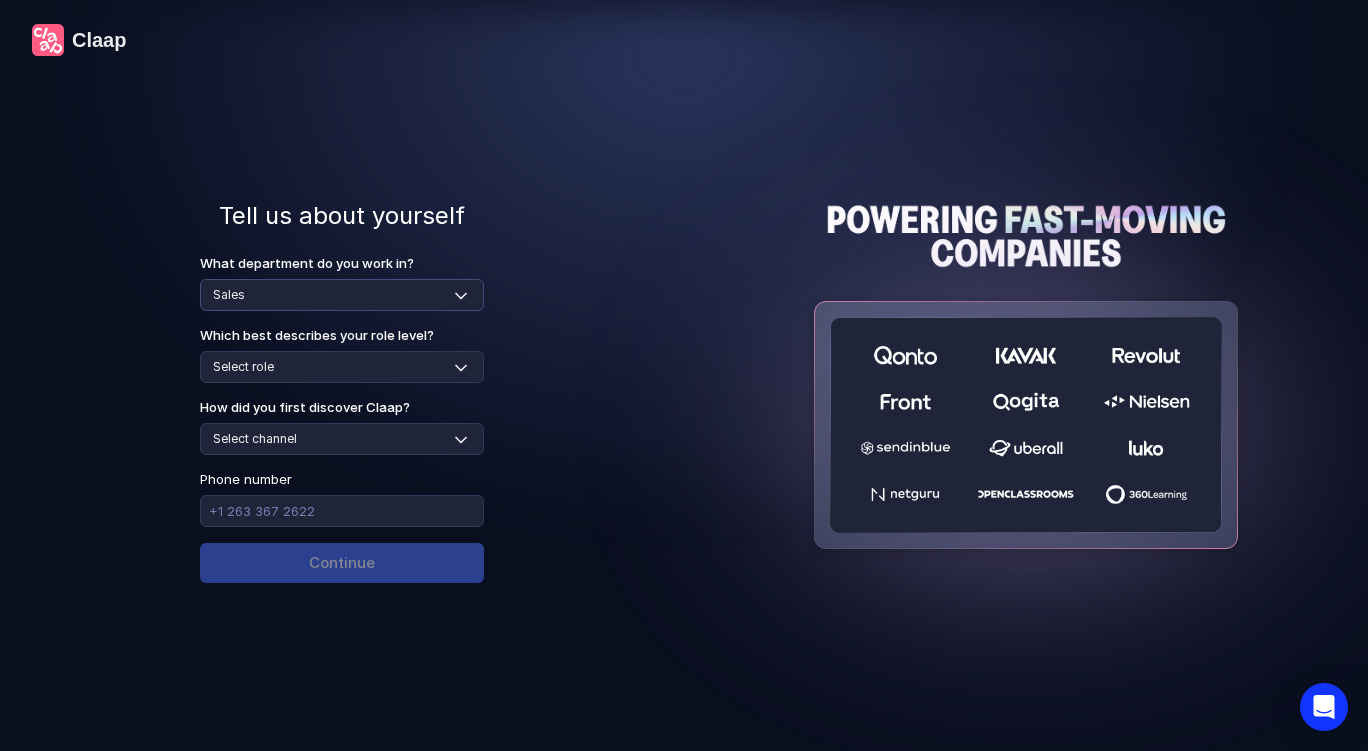 click on "Select team Sales Marketing Operations Customer Support Human Resources Product & Engineering Finance" at bounding box center (342, 295) 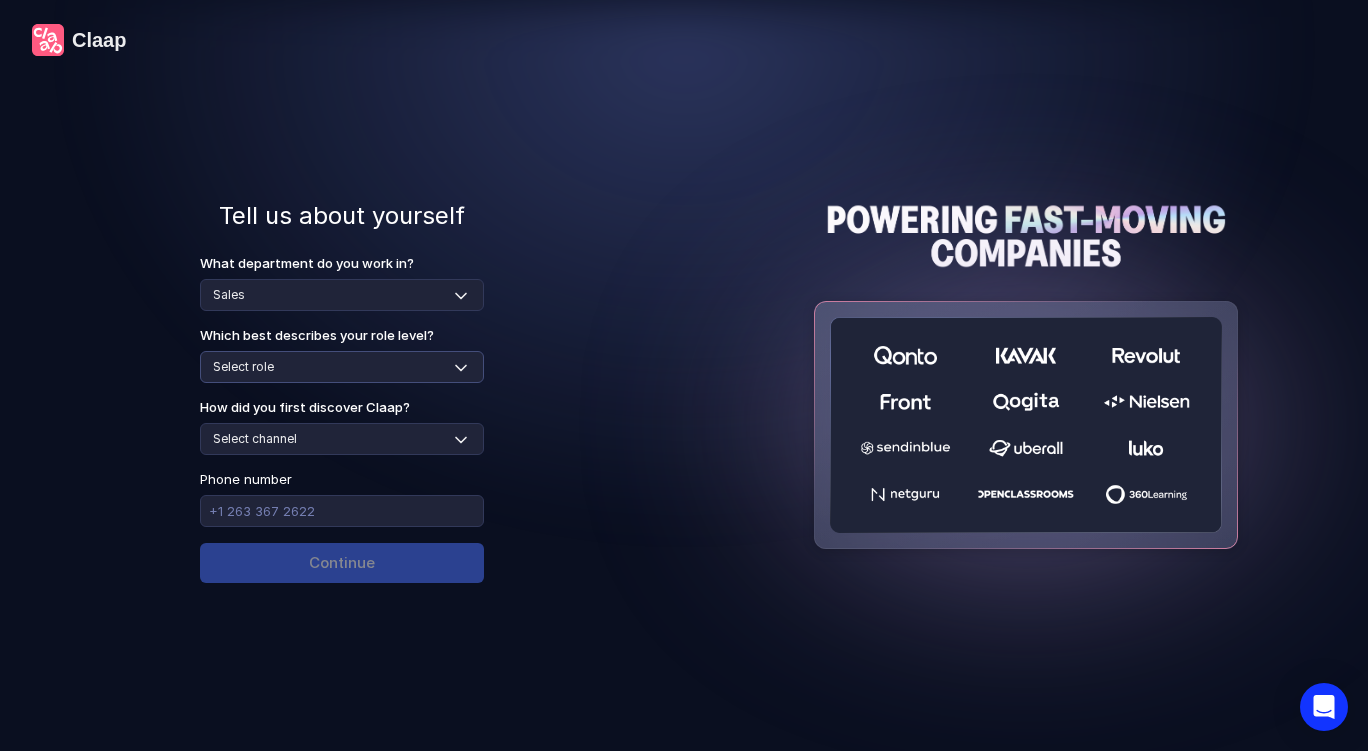 click on "Select role Individual Contributor / Team Member Manager / Team Leader Senior Leadership: Head of, Director, VP, ... Executive / C-suite" at bounding box center [342, 367] 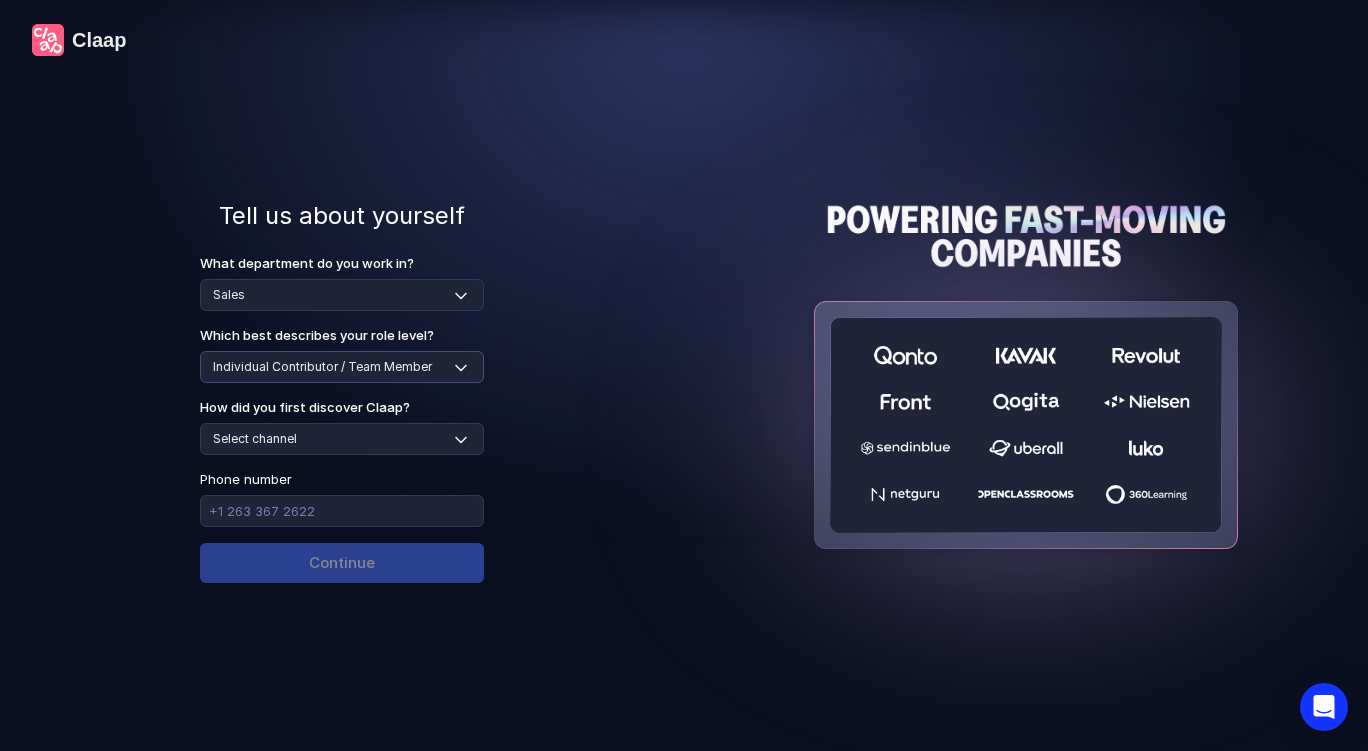 click on "Select role Individual Contributor / Team Member Manager / Team Leader Senior Leadership: Head of, Director, VP, ... Executive / C-suite" at bounding box center (342, 367) 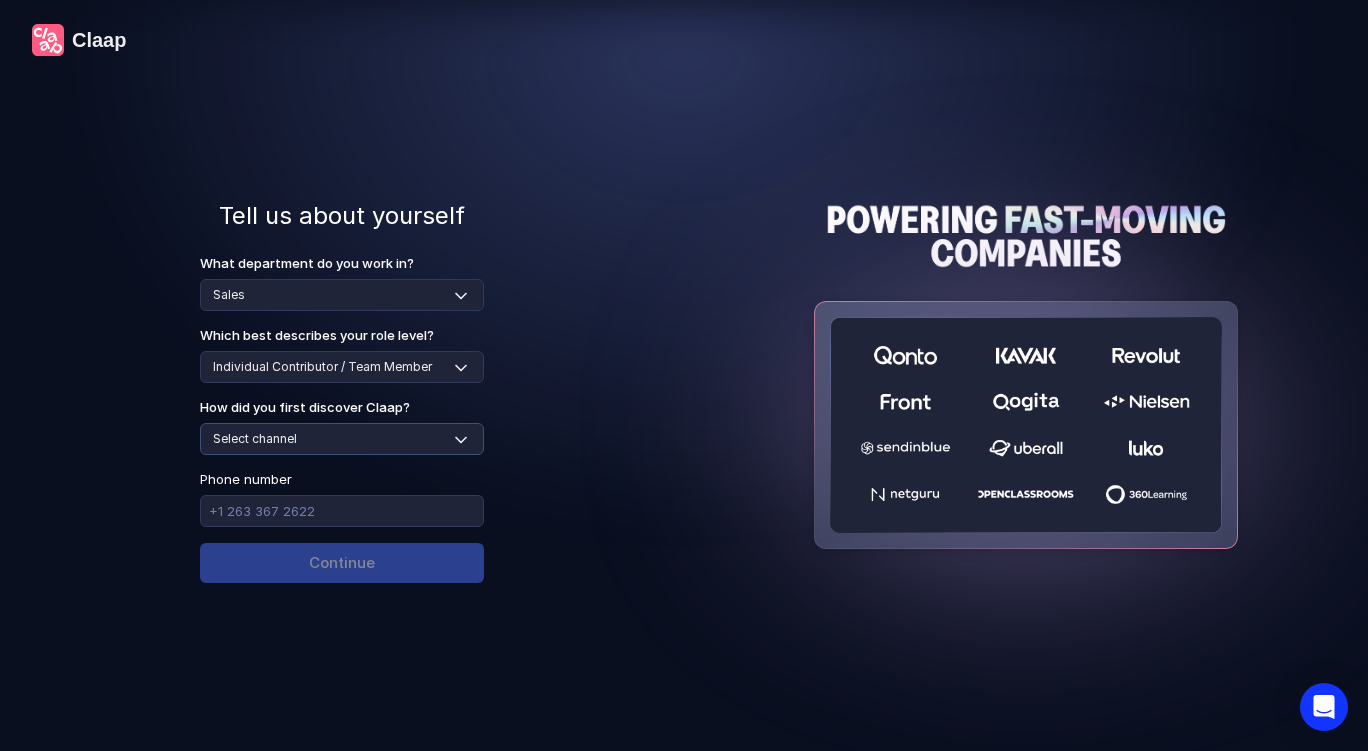 click on "Select channel Social media Youtube or banner advert Claap contacted me Friend or colleague recommendation Someone sent me a video with Claap Podcast or newsletter Google / Web search Product Hunt Other" at bounding box center [342, 439] 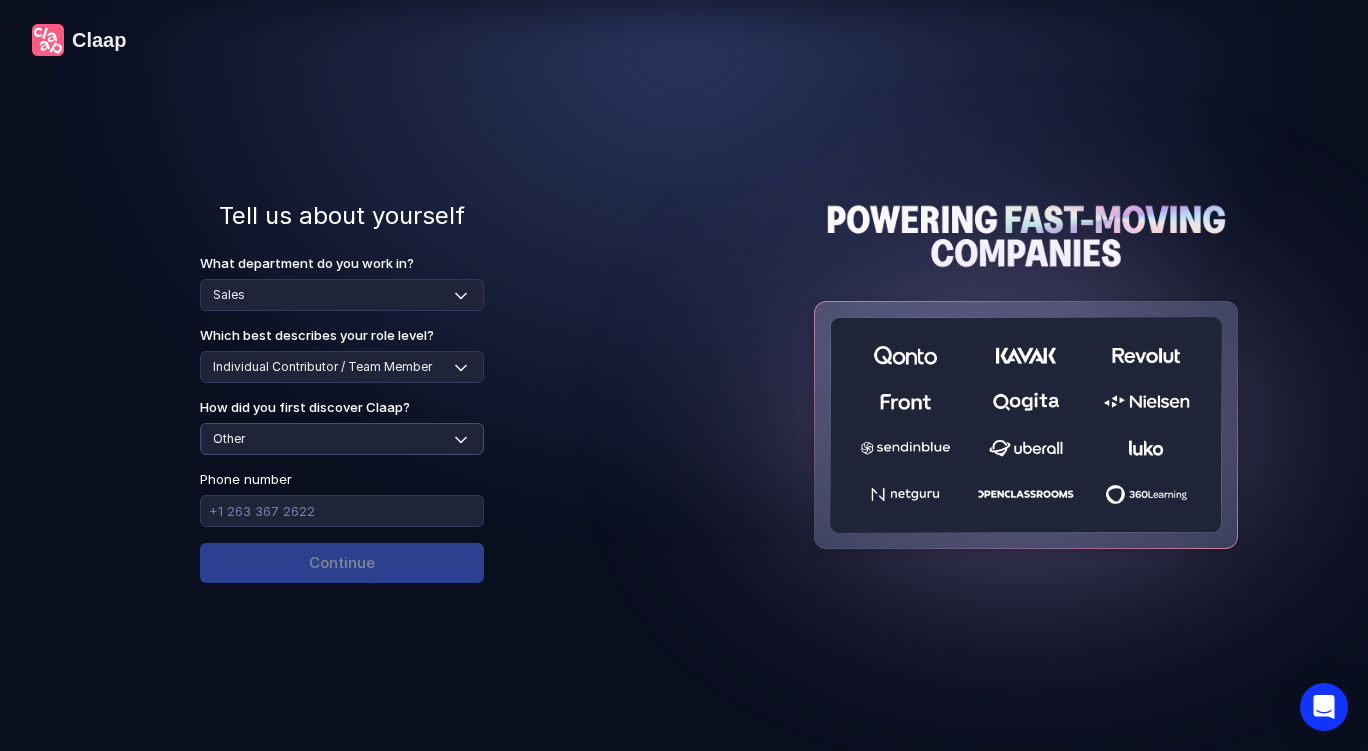 click on "Select channel Social media Youtube or banner advert Claap contacted me Friend or colleague recommendation Someone sent me a video with Claap Podcast or newsletter Google / Web search Product Hunt Other" at bounding box center (342, 439) 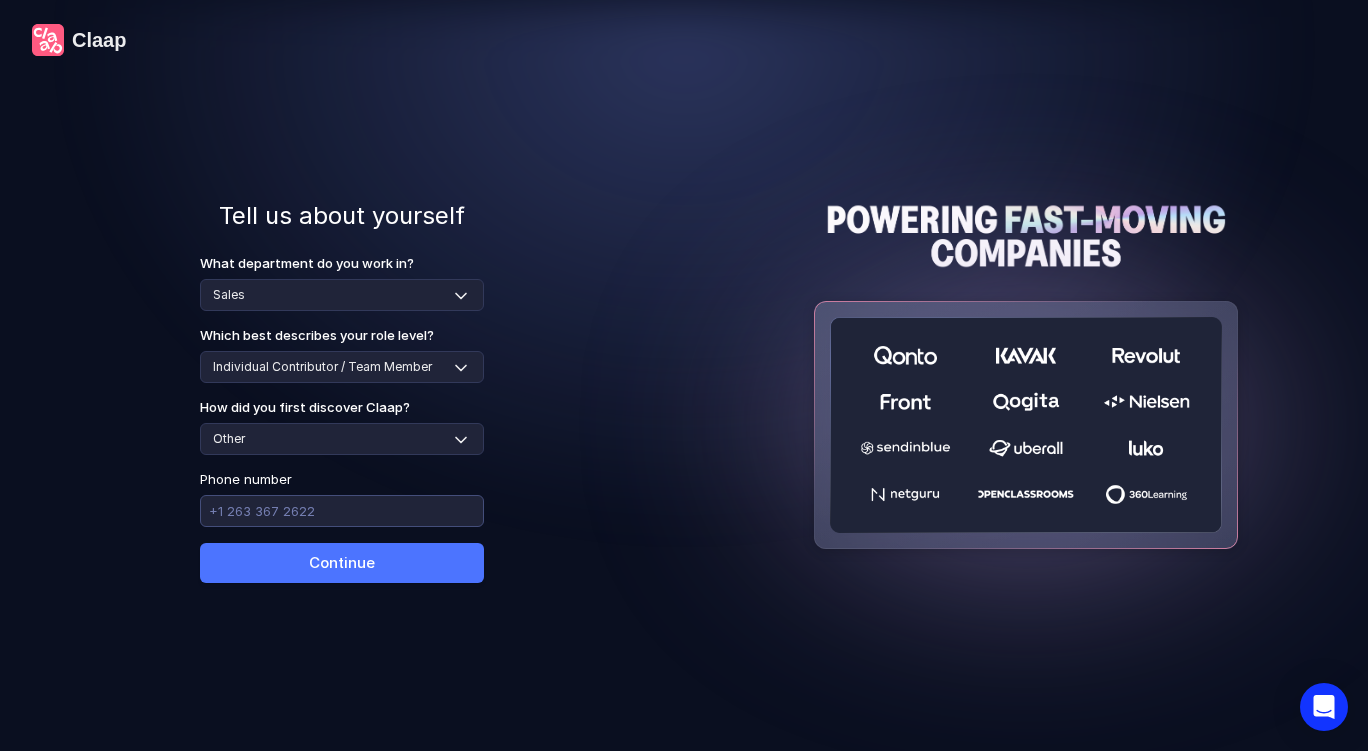 click at bounding box center (342, 511) 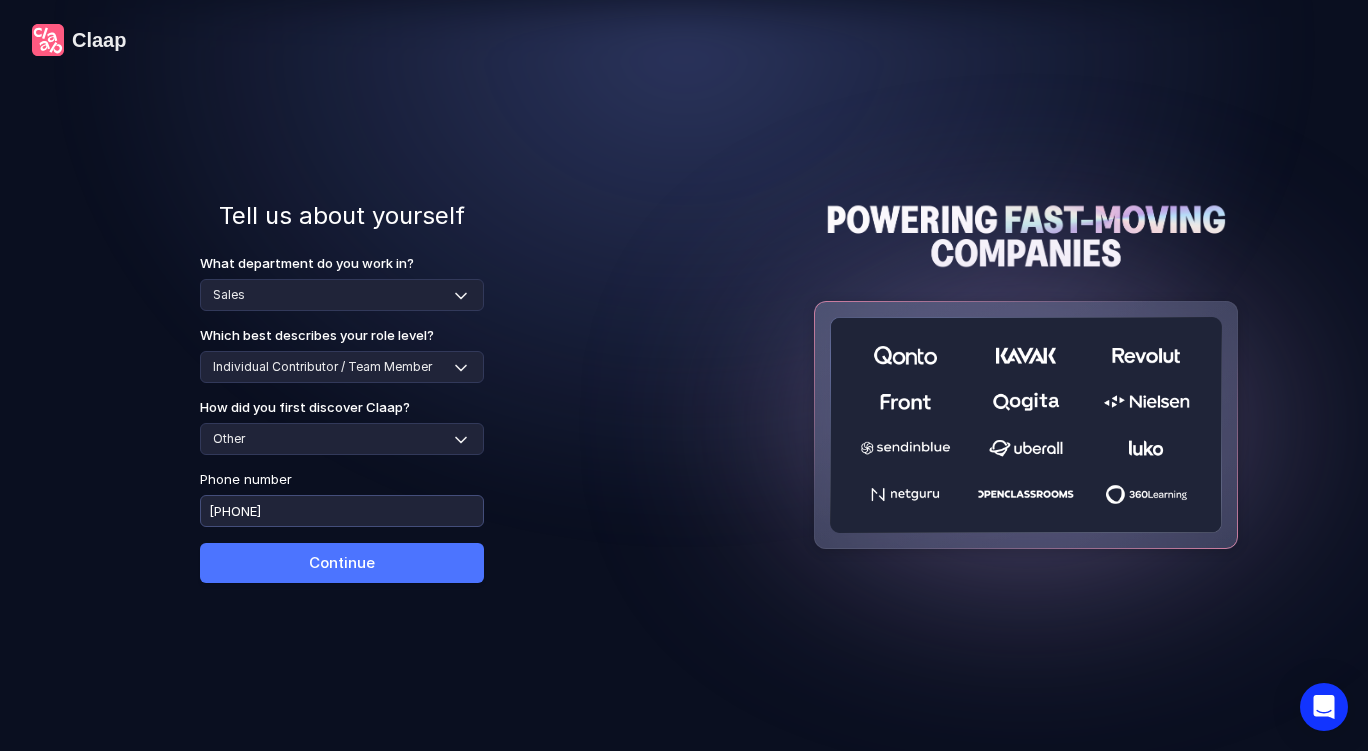 type on "[PHONE]" 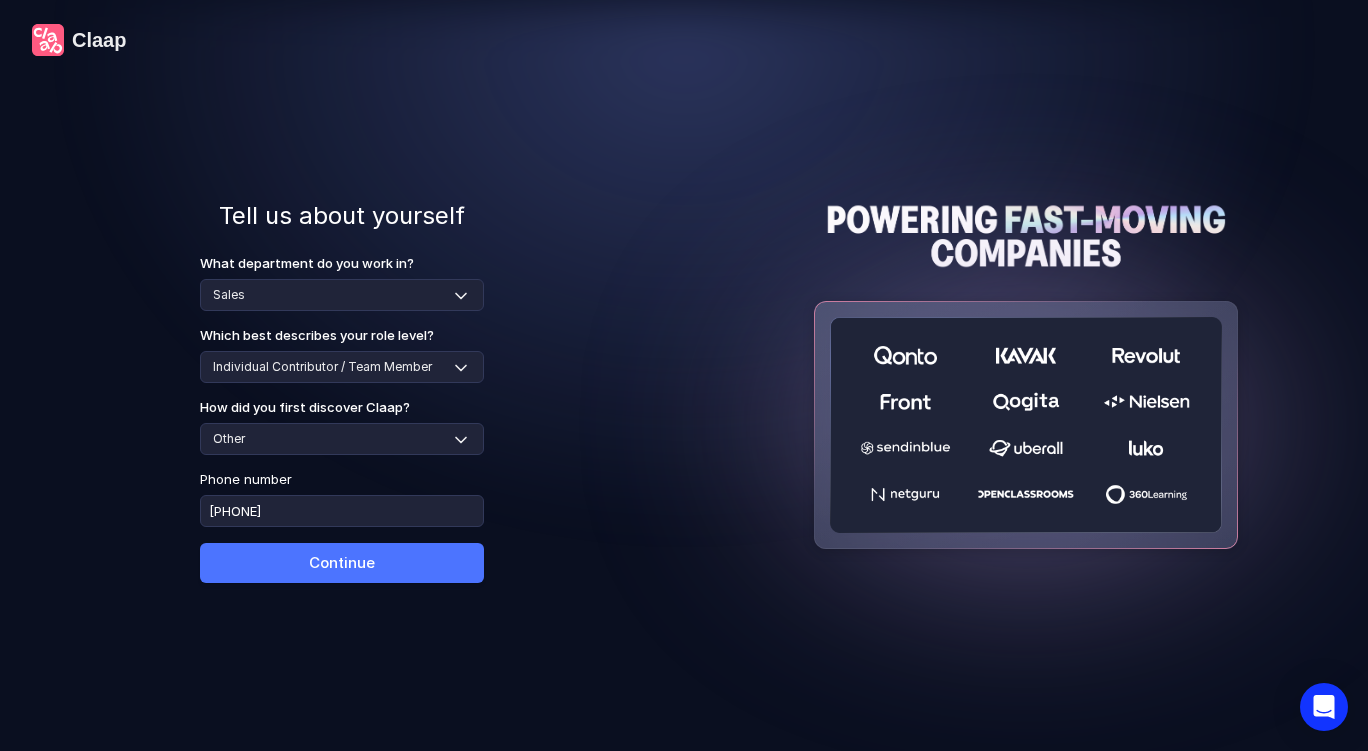 click on "Claap Tell us about yourself What department do you work in? Select team Sales Marketing Operations Customer Support Human Resources Product & Engineering Finance Which best describes your role level? Select role Individual Contributor / Team Member Manager / Team Leader Senior Leadership: Head of, Director, VP, ... Executive / C-suite How did you first discover Claap? Select channel Social media Youtube or banner advert Claap contacted me Friend or colleague recommendation Someone sent me a video with Claap Podcast or newsletter Google / Web search Product Hunt Other Phone number [PHONE] Continue" at bounding box center (342, 375) 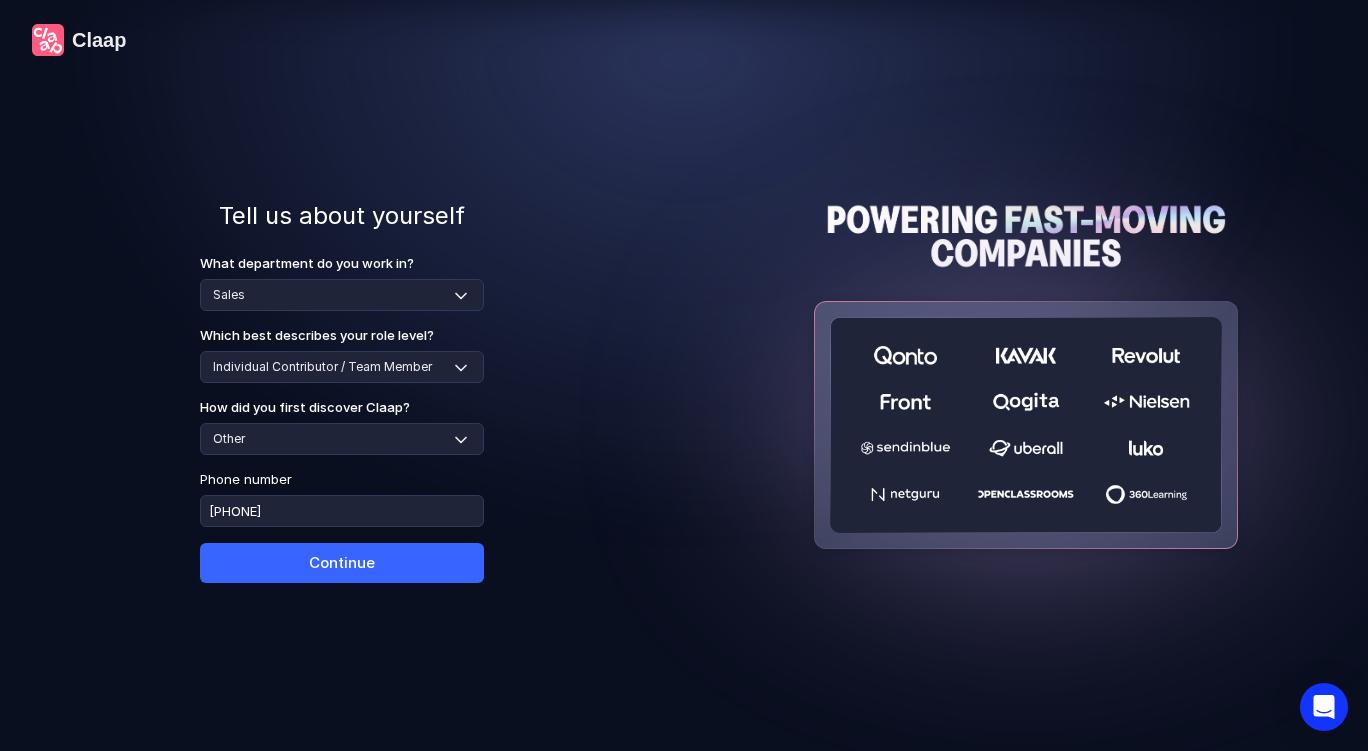 click on "Continue" at bounding box center [342, 563] 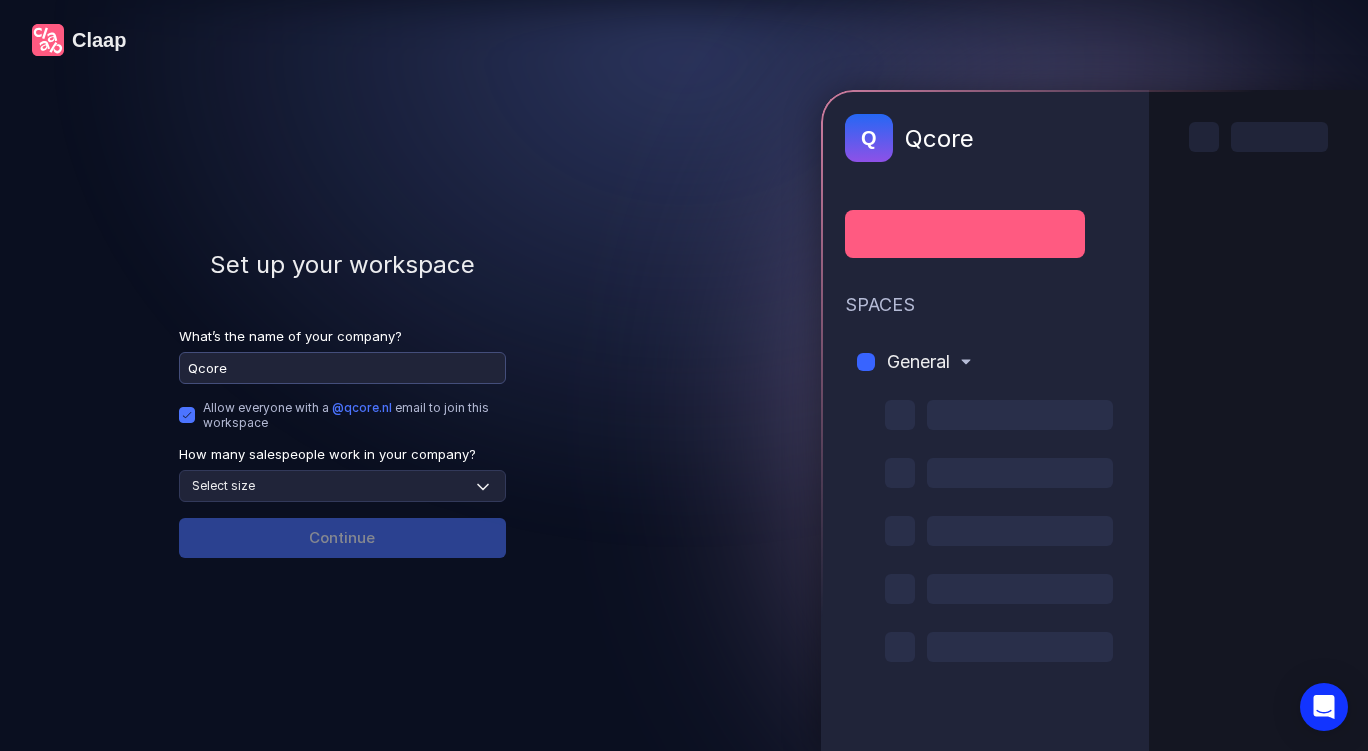 click on "Qcore" at bounding box center [342, 368] 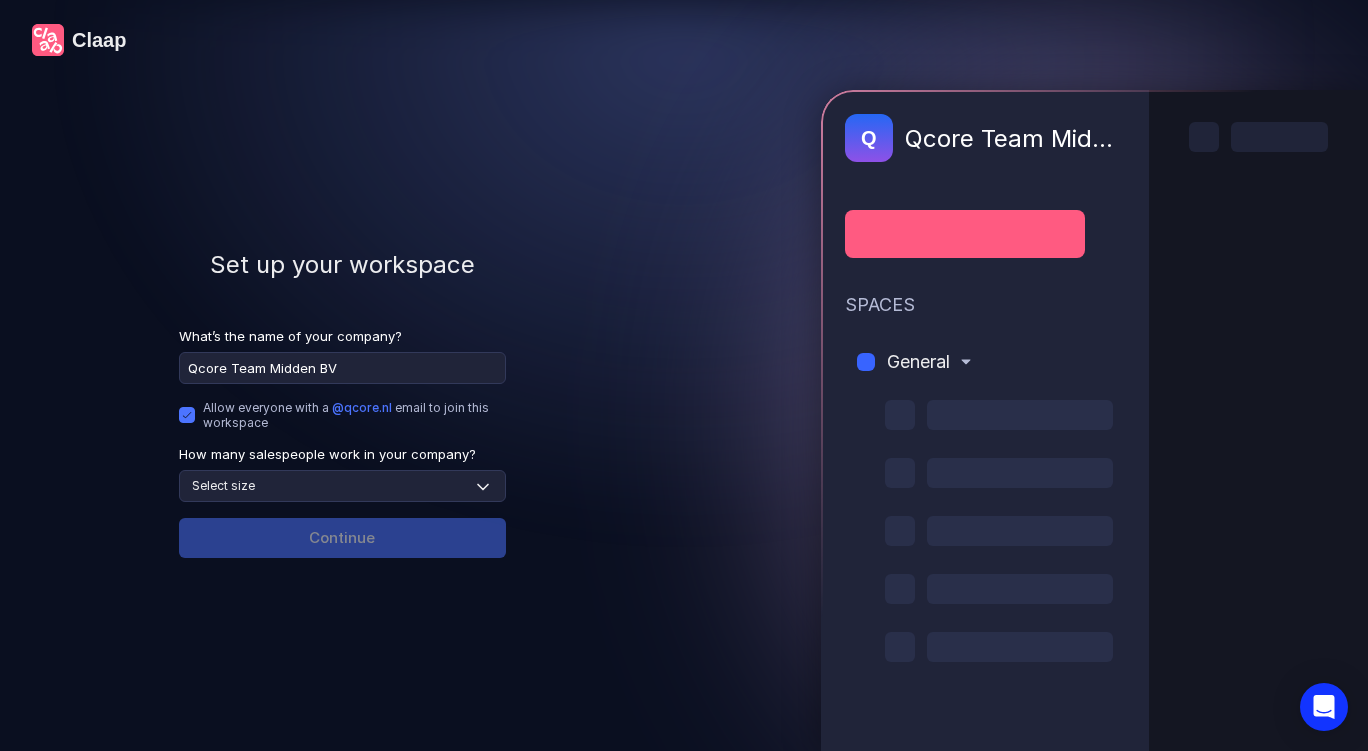 type on "Qcore Team Midden BV" 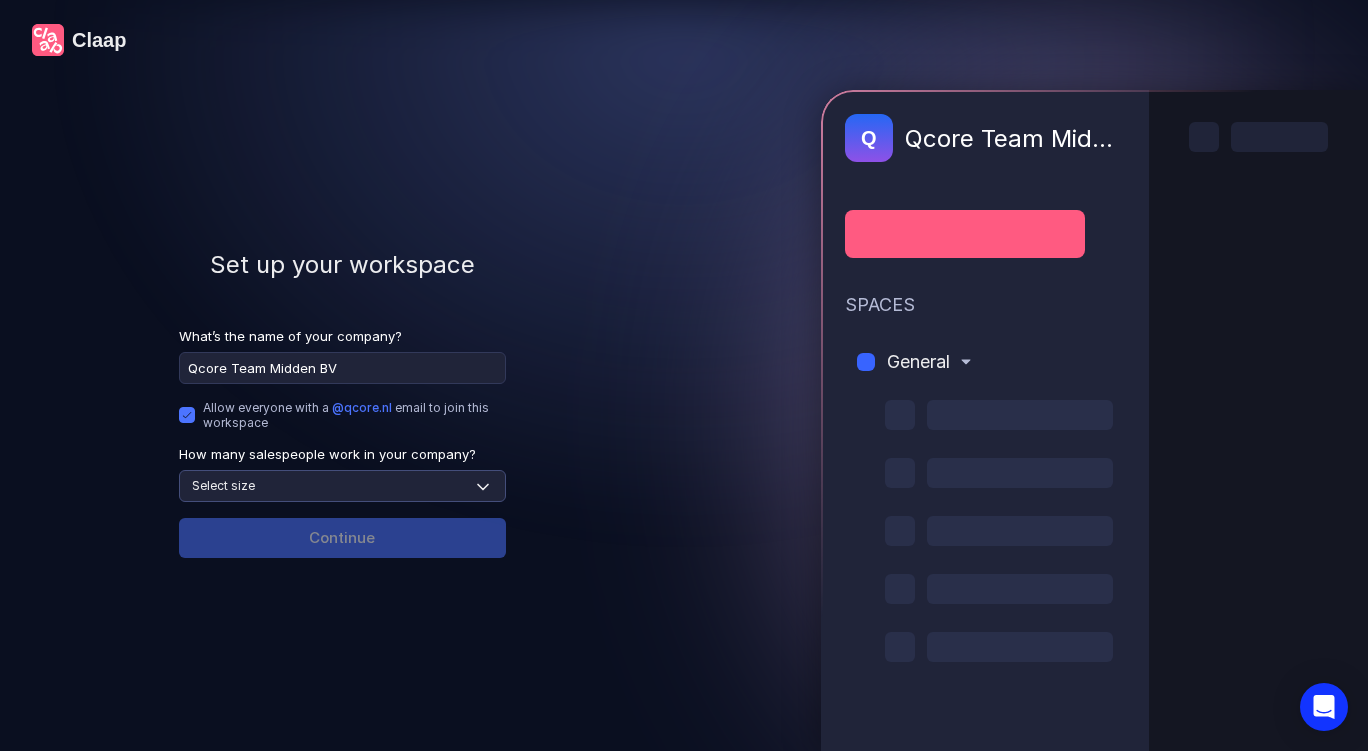 click on "Select size None 1-4 5-30 31-100 101-500 500+" at bounding box center [342, 486] 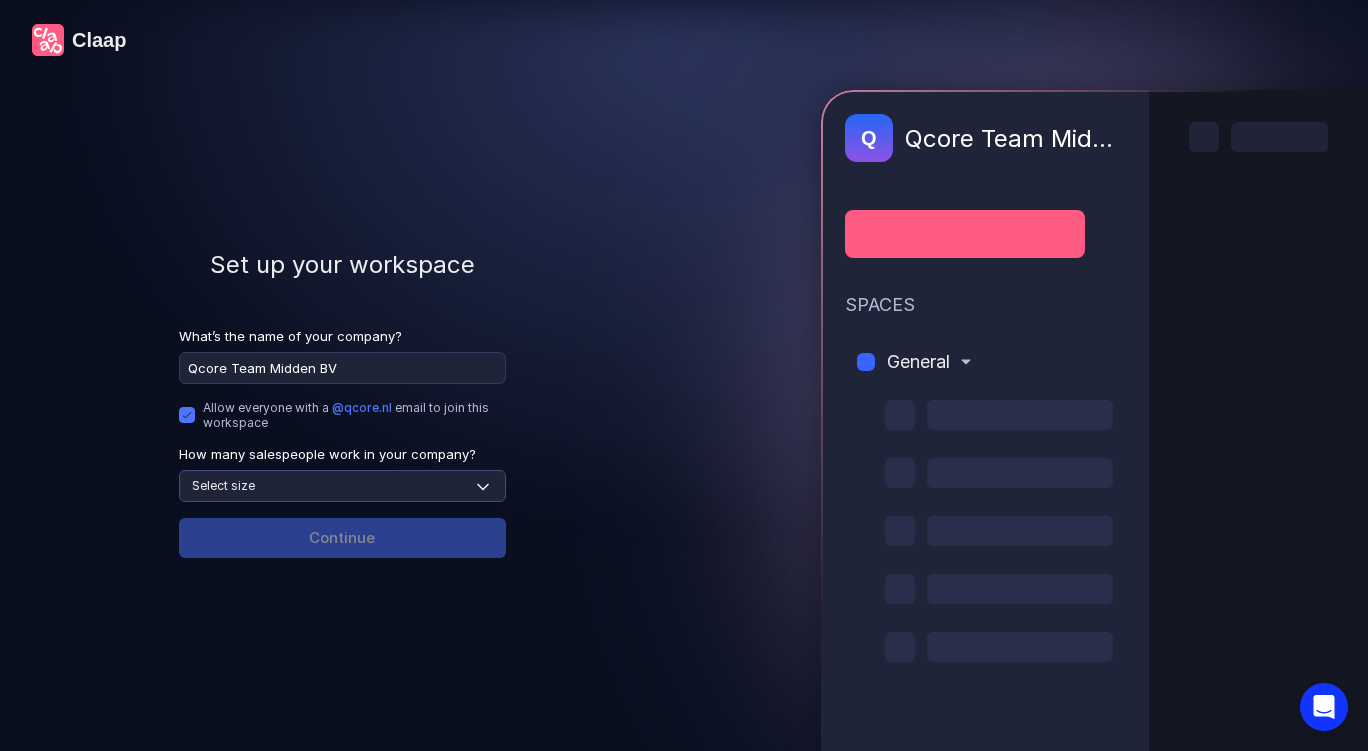 select on "1-4" 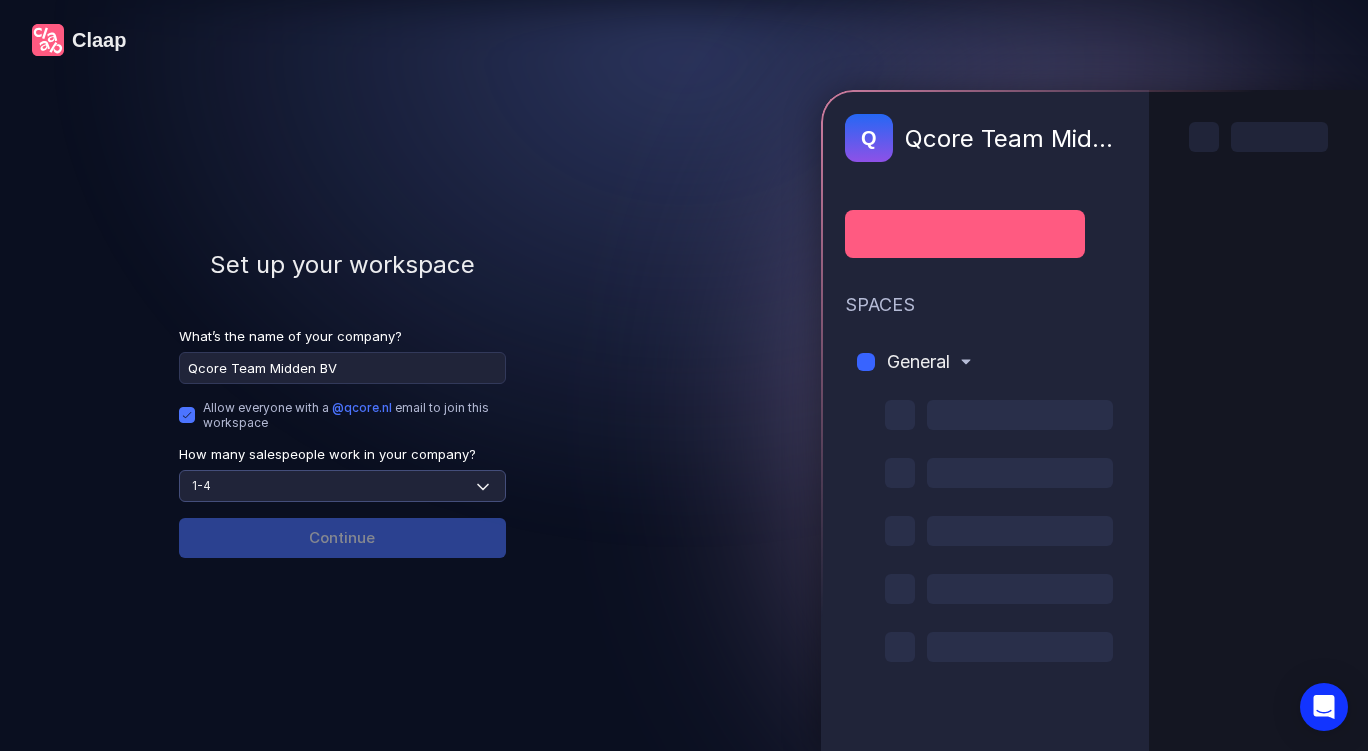 click on "Select size None 1-4 5-30 31-100 101-500 500+" at bounding box center [342, 486] 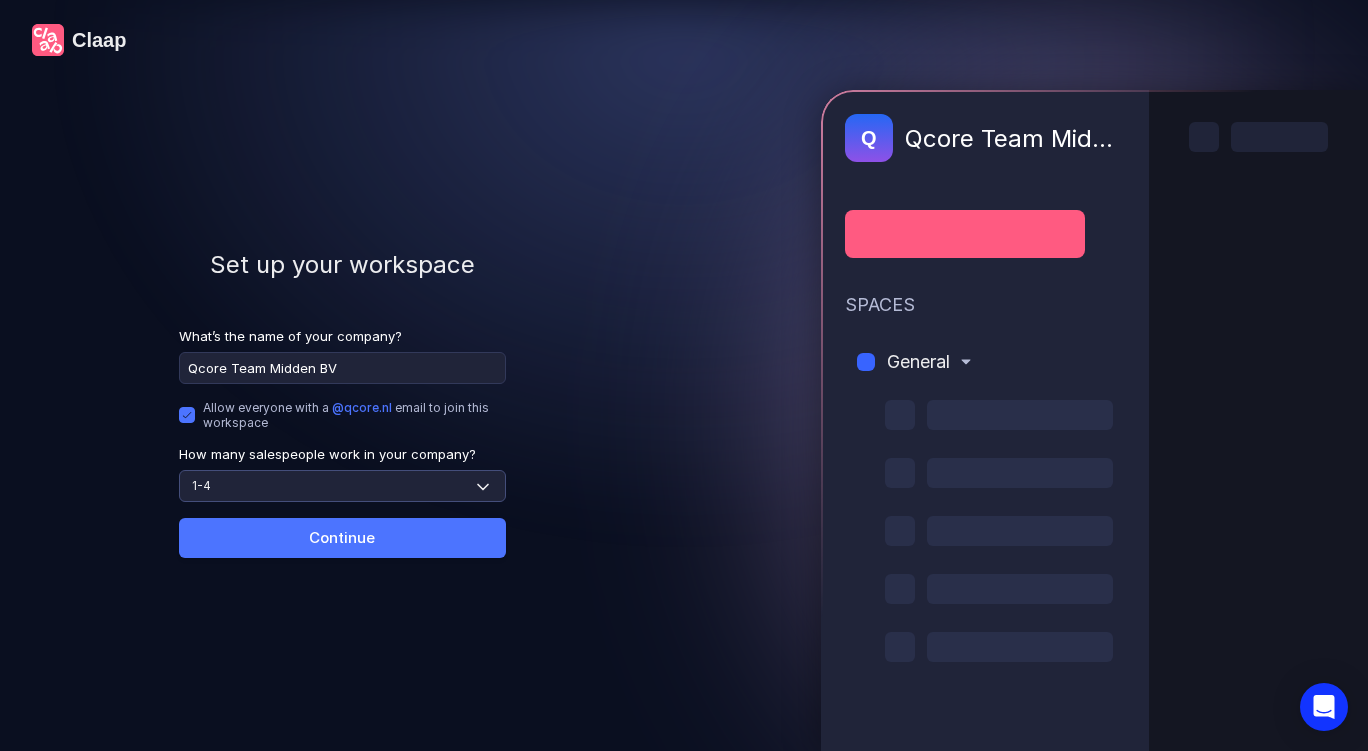 click on "Select size None 1-4 5-30 31-100 101-500 500+" at bounding box center [342, 486] 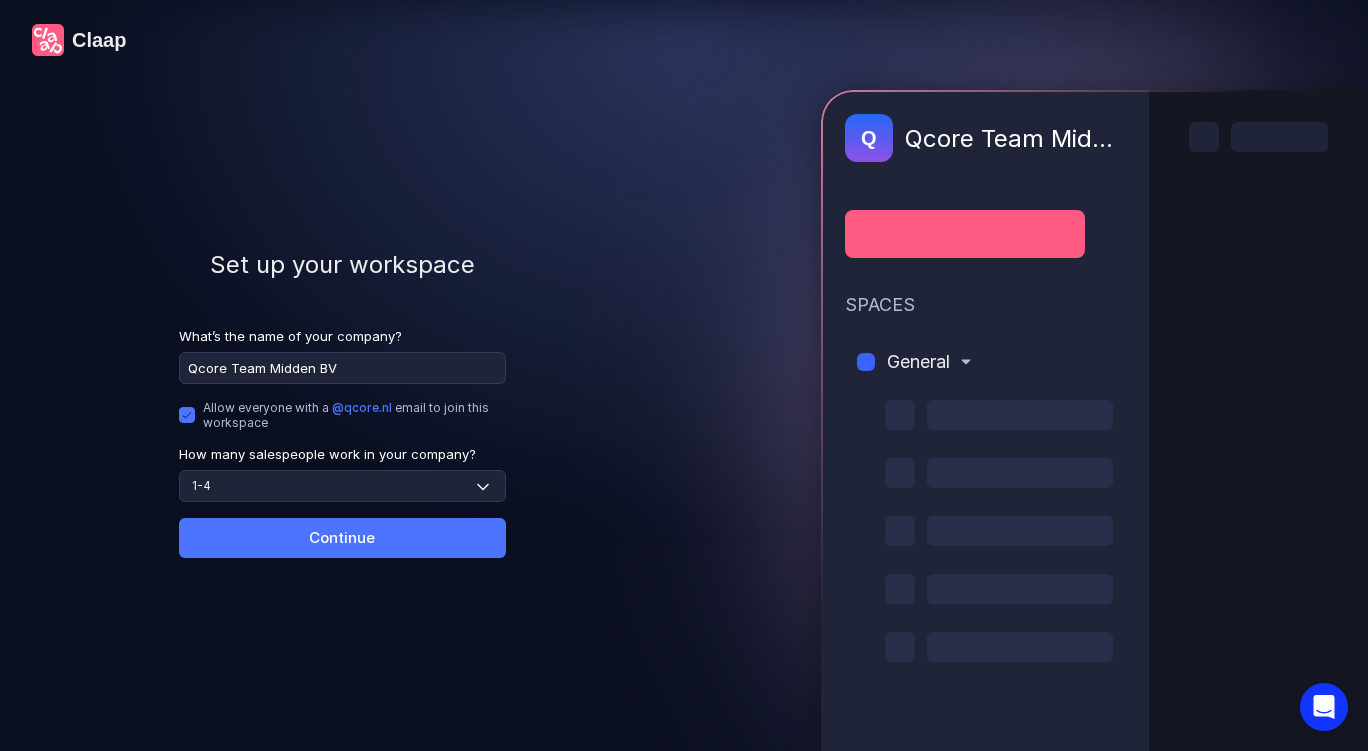 click on "Continue" at bounding box center (342, 538) 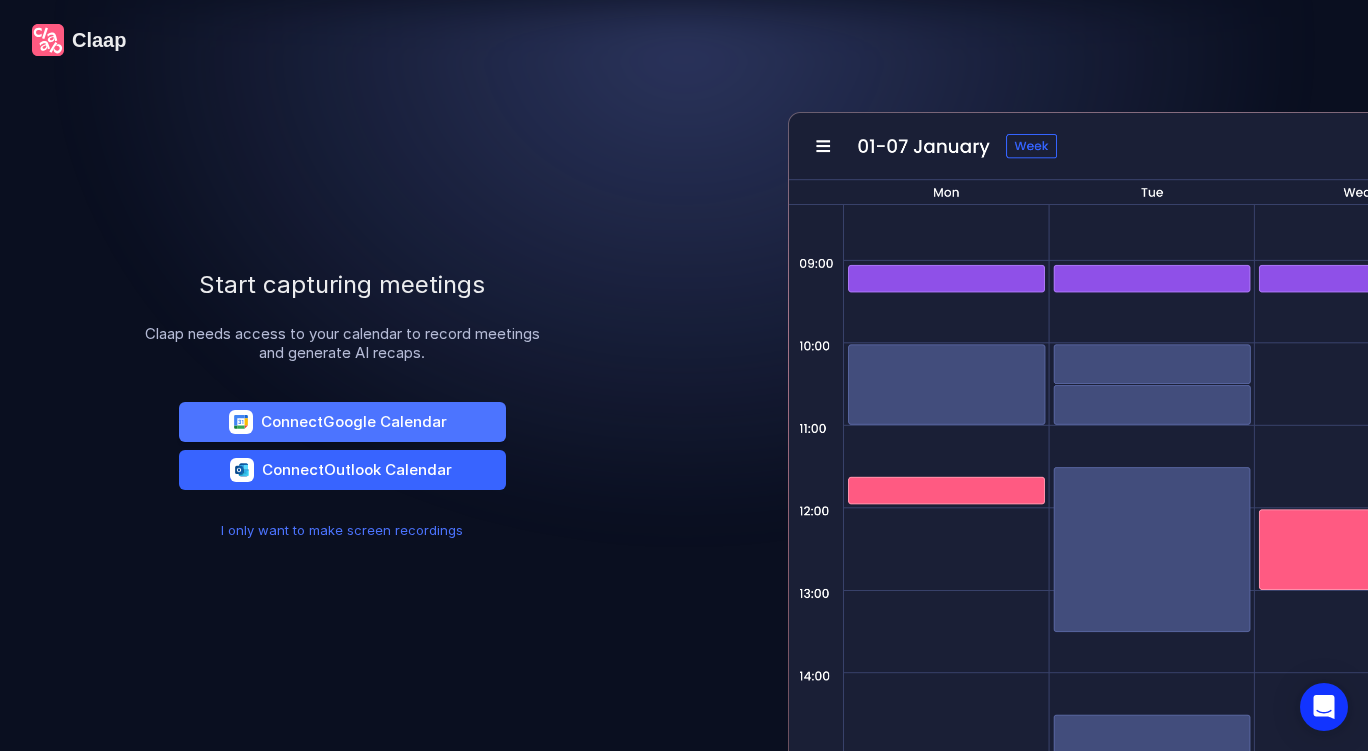 click on "Outlook Calendar" at bounding box center (388, 469) 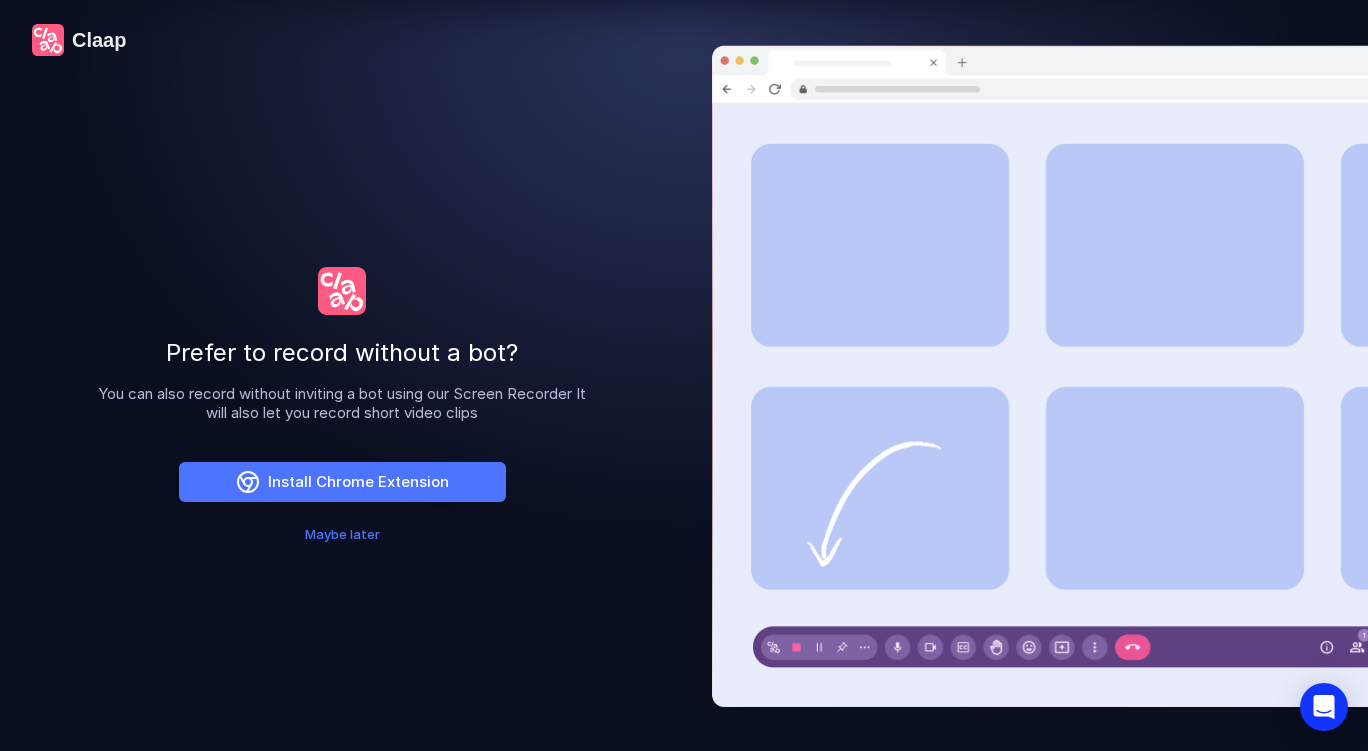 click on "Maybe later" at bounding box center [342, 534] 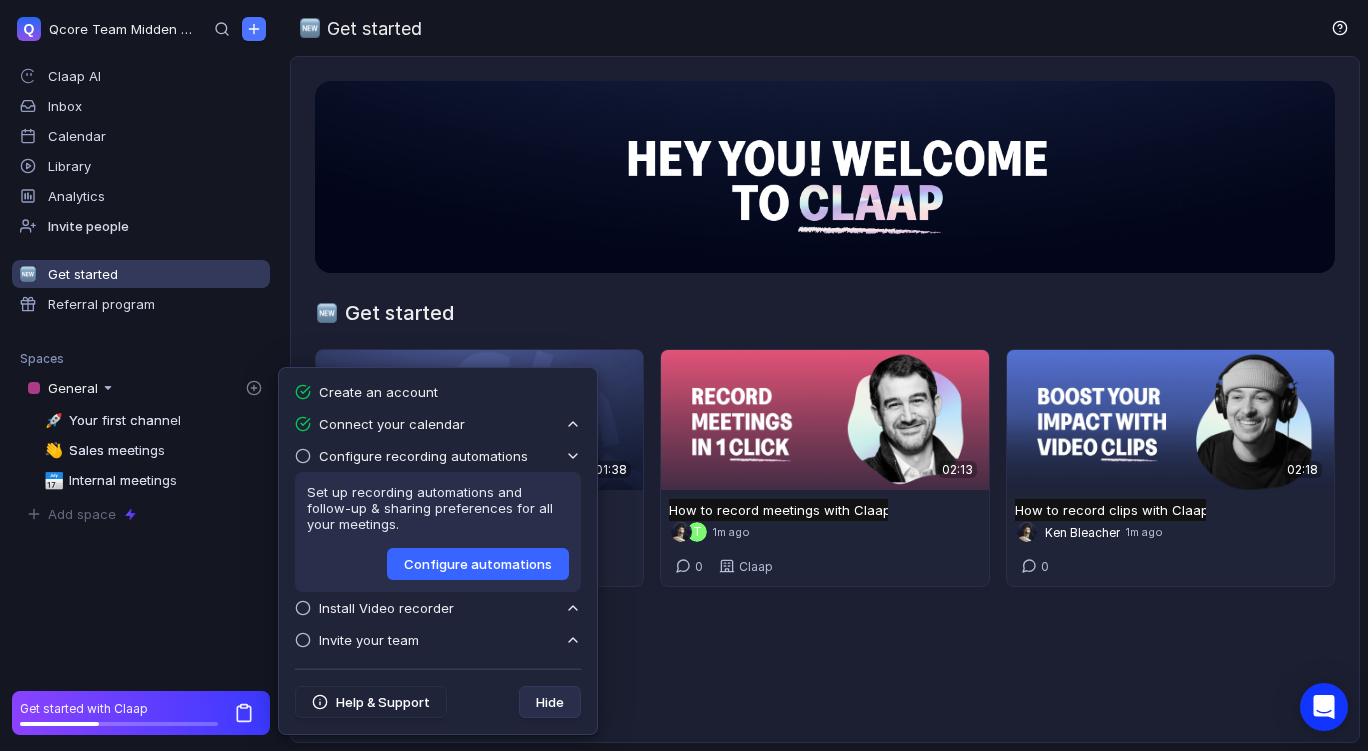 click on "Configure automations" at bounding box center [478, 564] 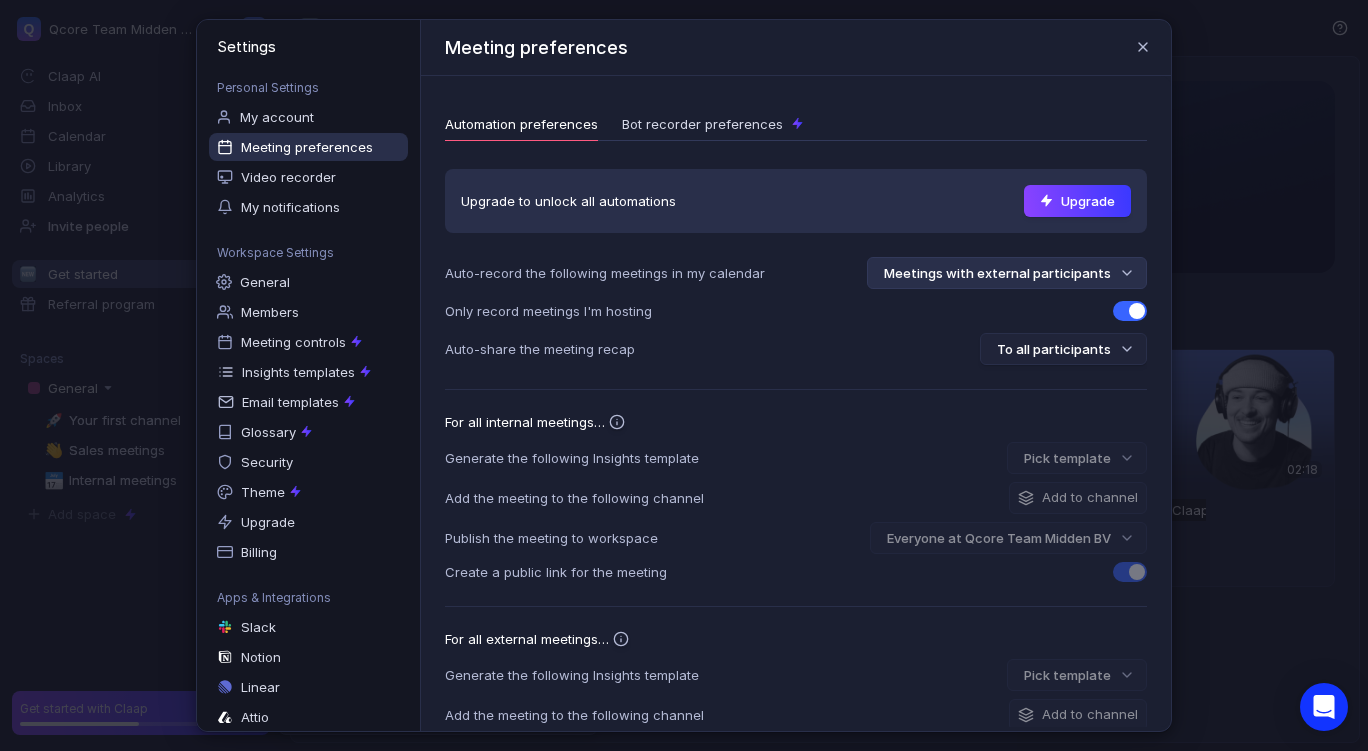 click on "Meetings with external participants" at bounding box center [1007, 273] 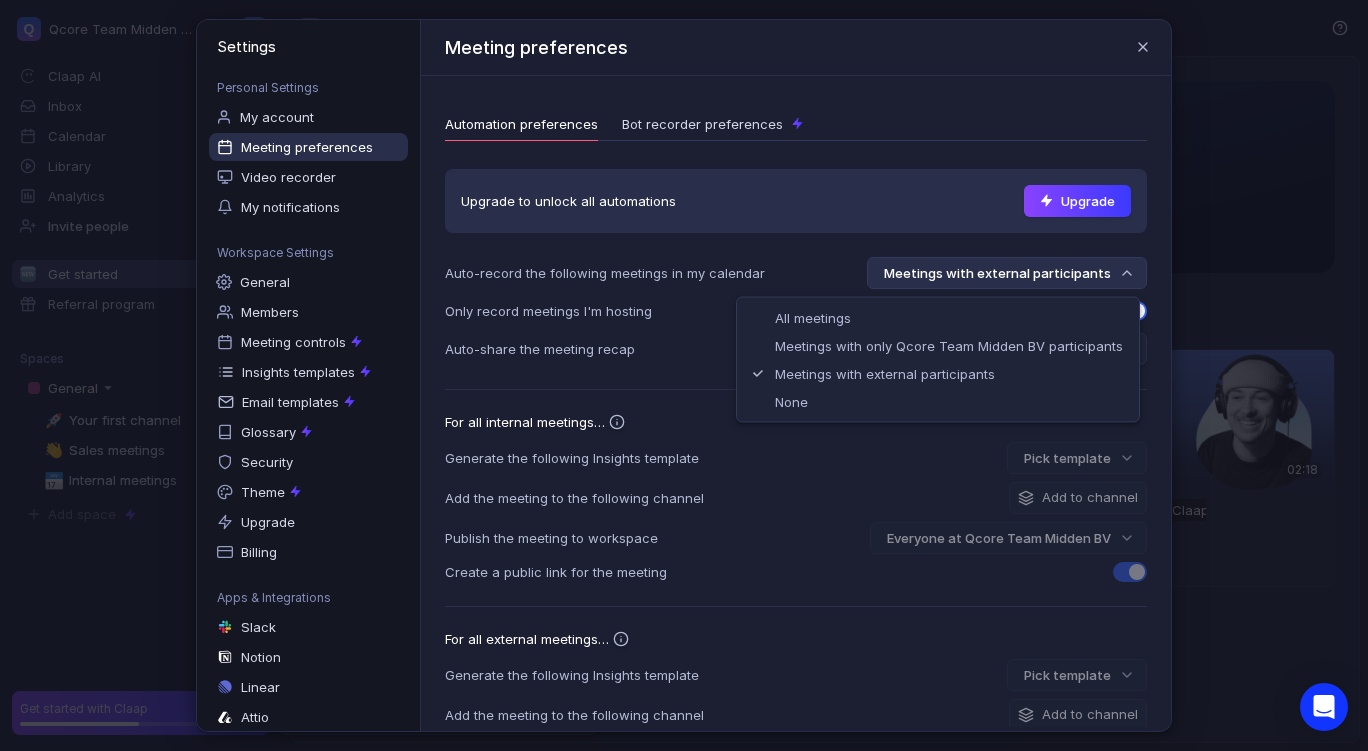 click on "Meetings with external participants" at bounding box center (1007, 273) 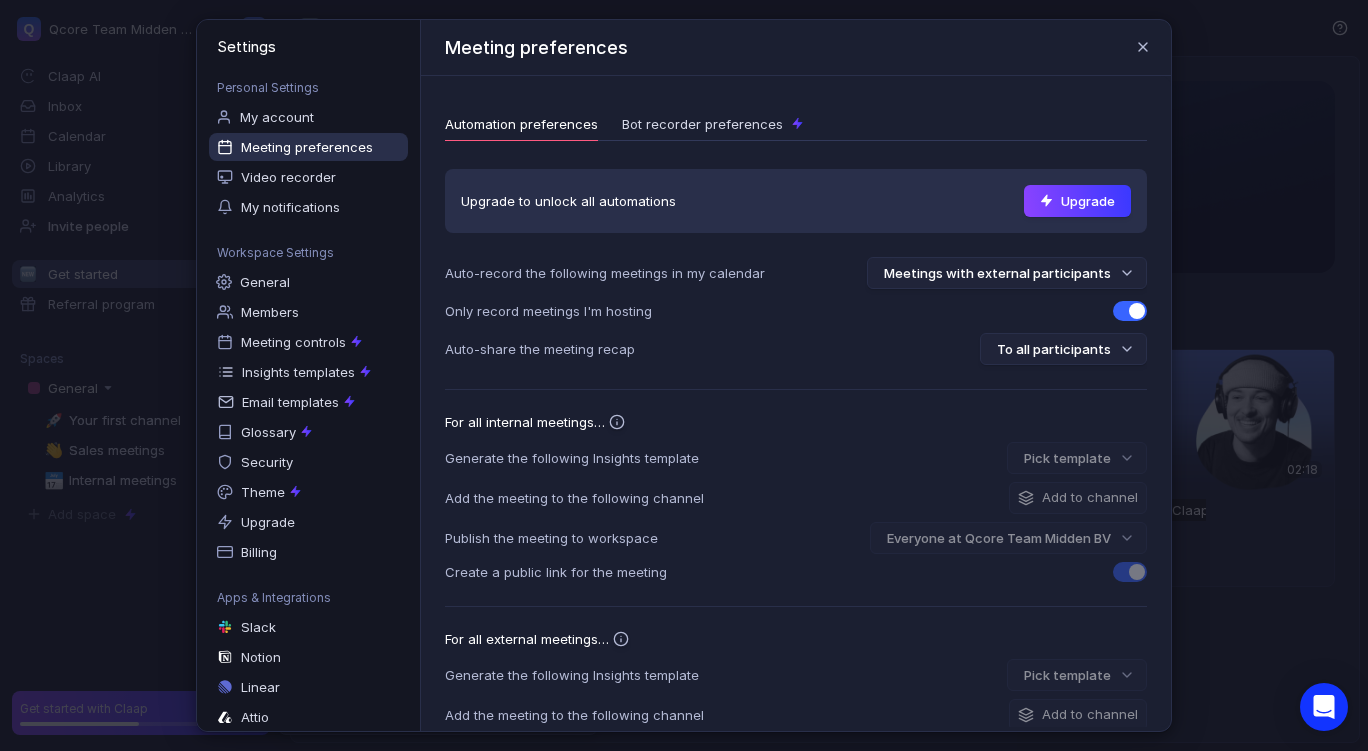 click at bounding box center [1137, 311] 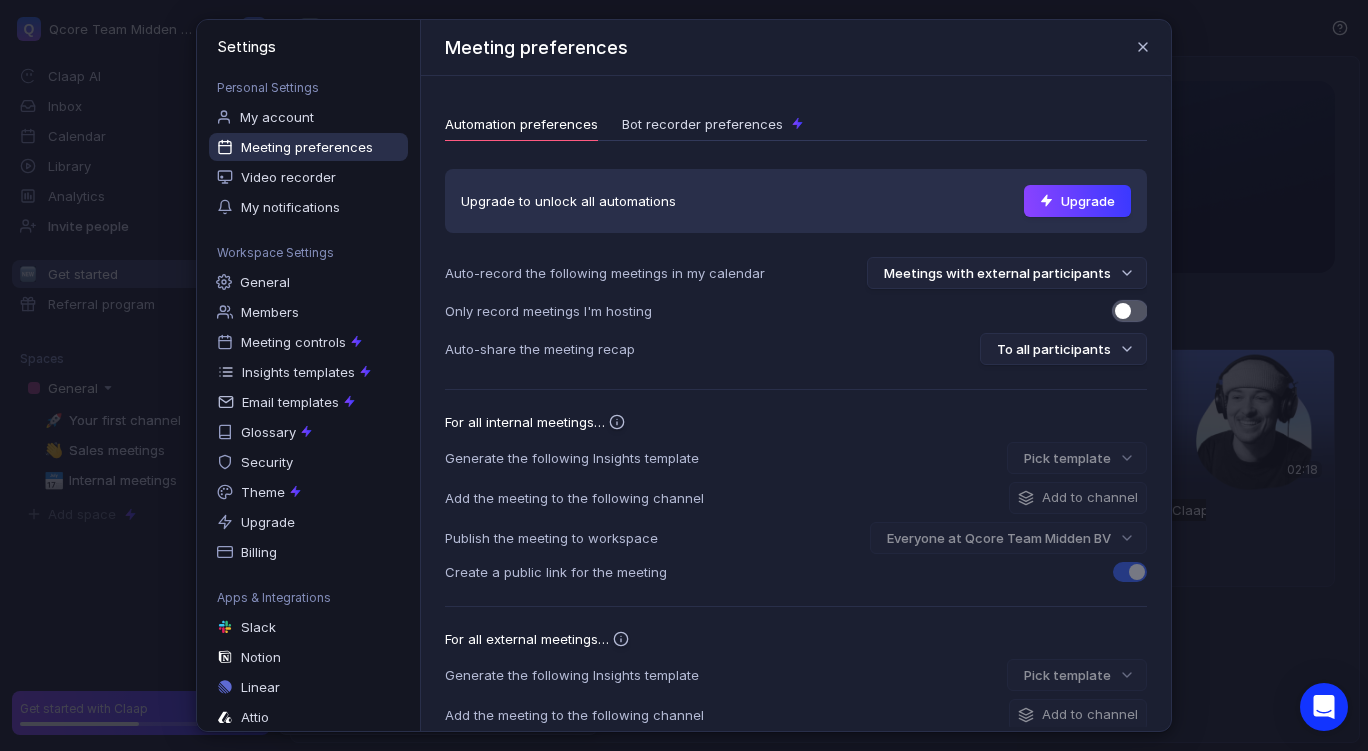 click at bounding box center [1123, 311] 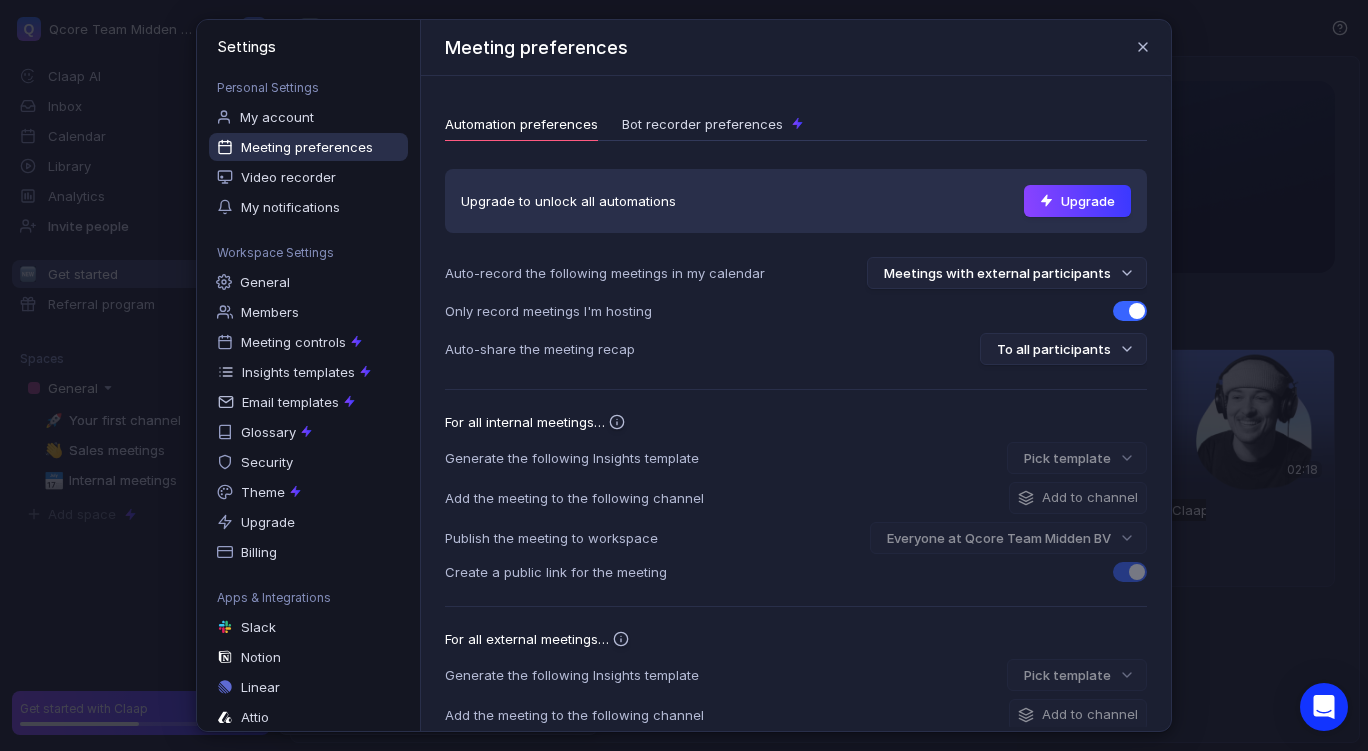 click at bounding box center (1130, 311) 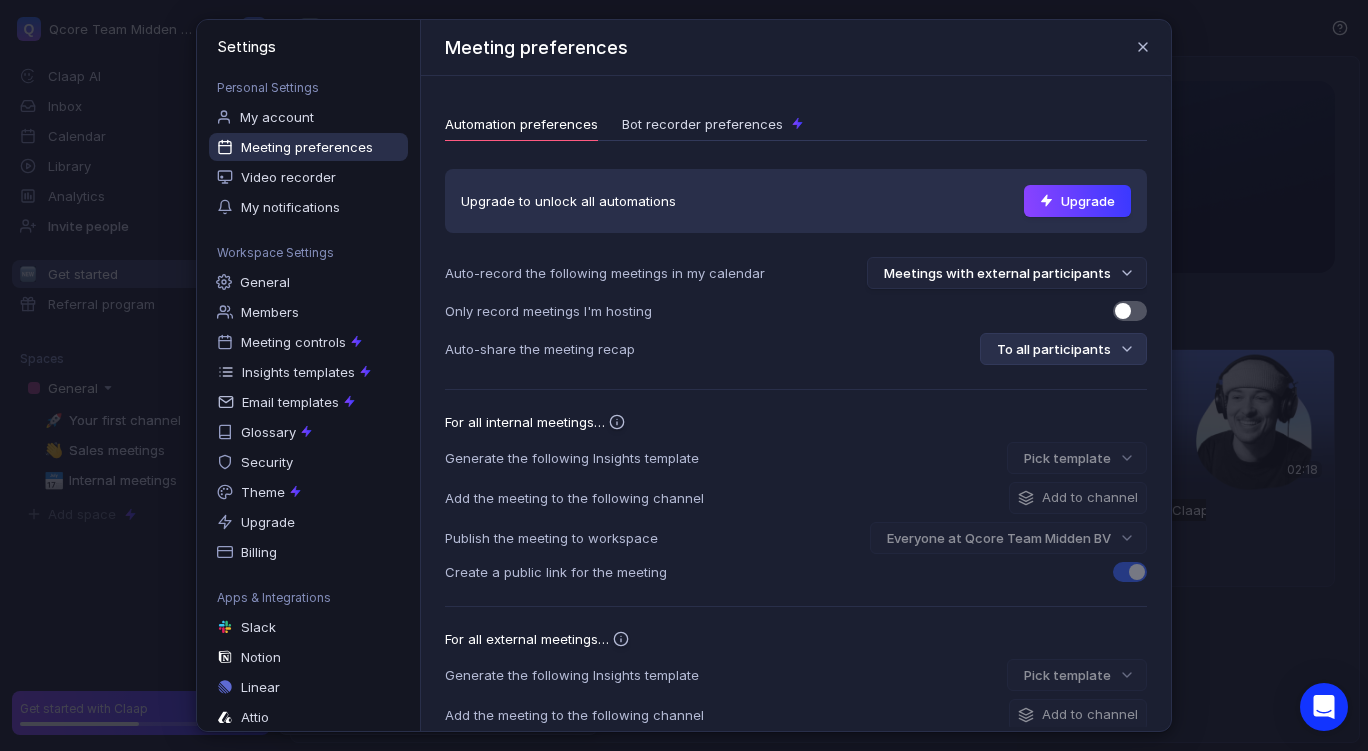 click on "To all participants" at bounding box center [1063, 349] 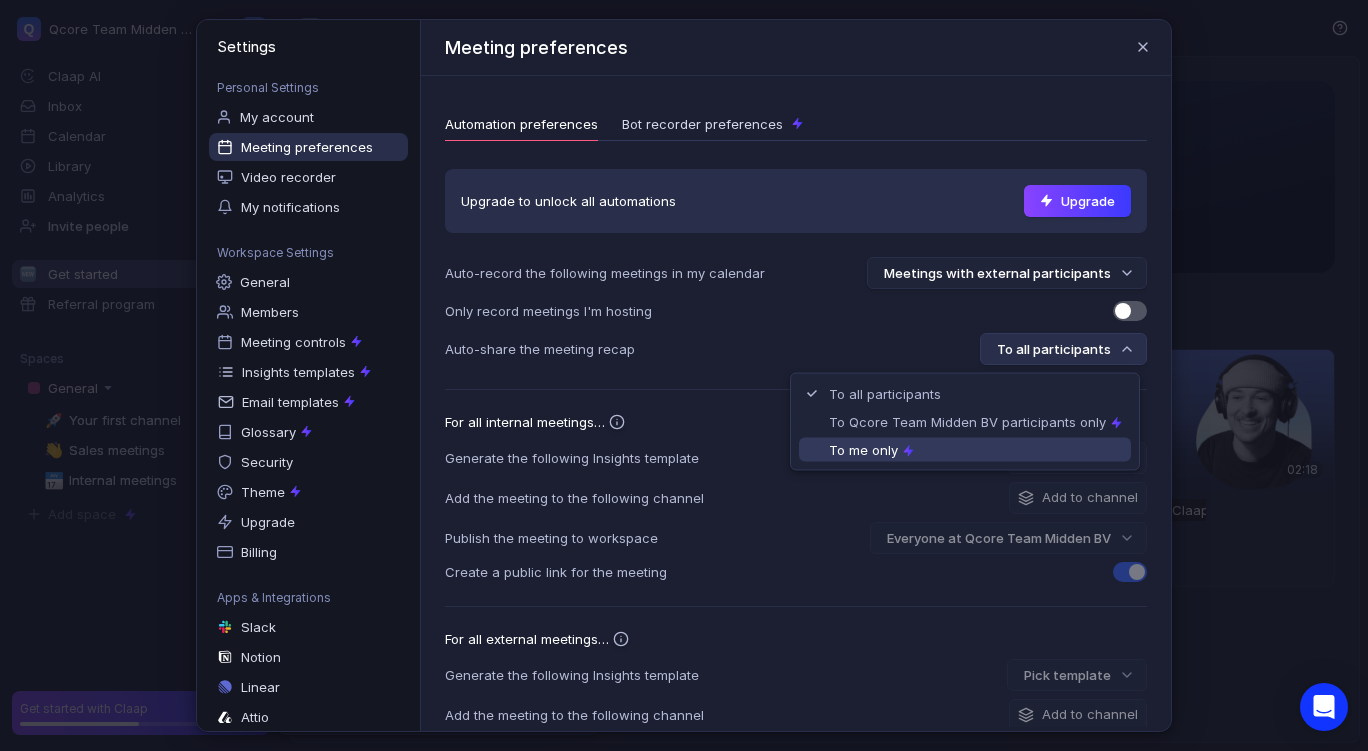 click on "To me only" at bounding box center [976, 450] 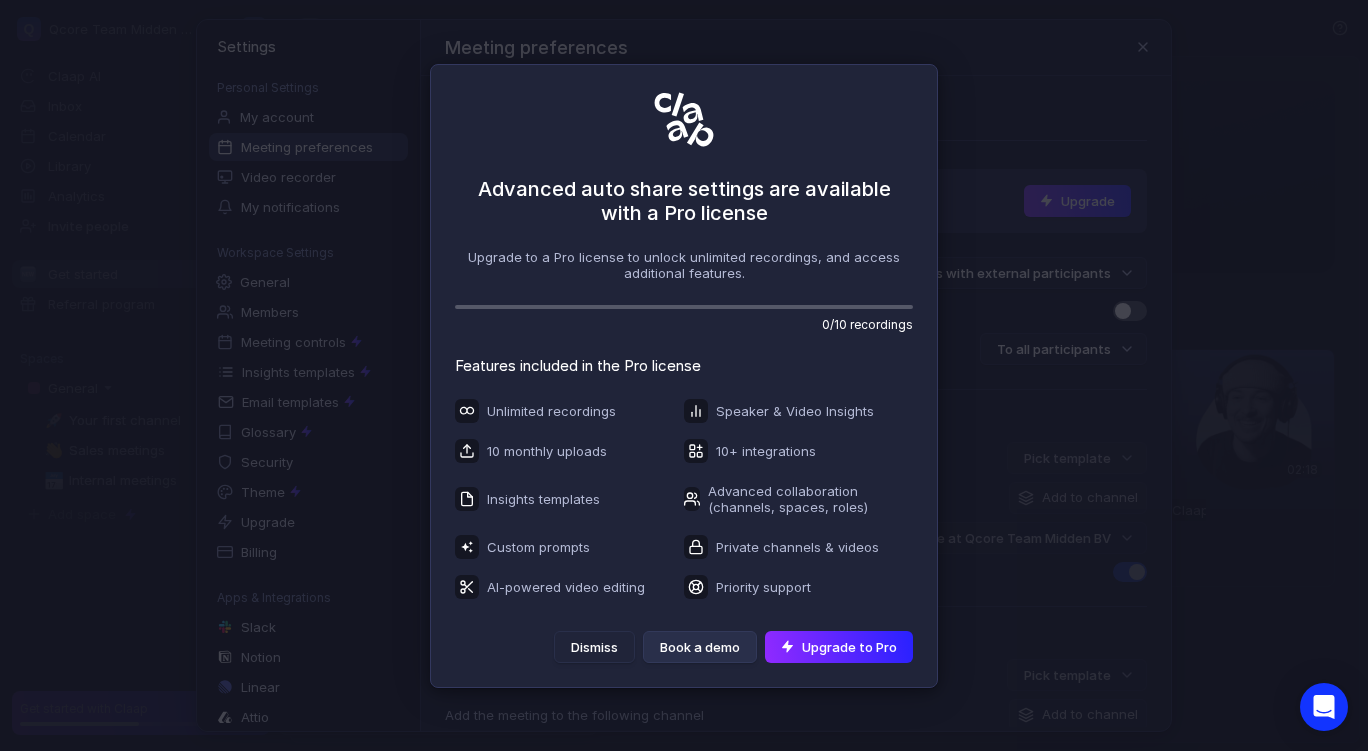 click on "Upgrade to Pro" at bounding box center [839, 647] 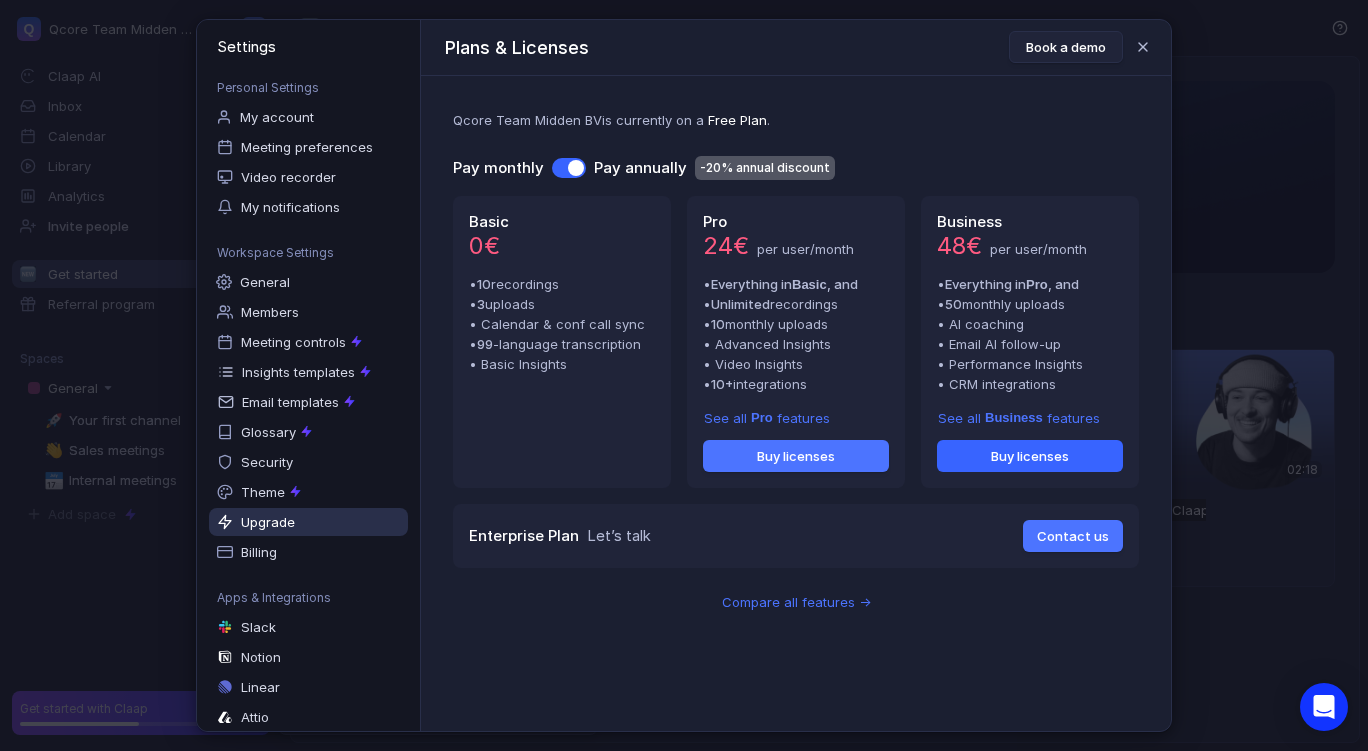 click on "Buy licenses" at bounding box center (796, 456) 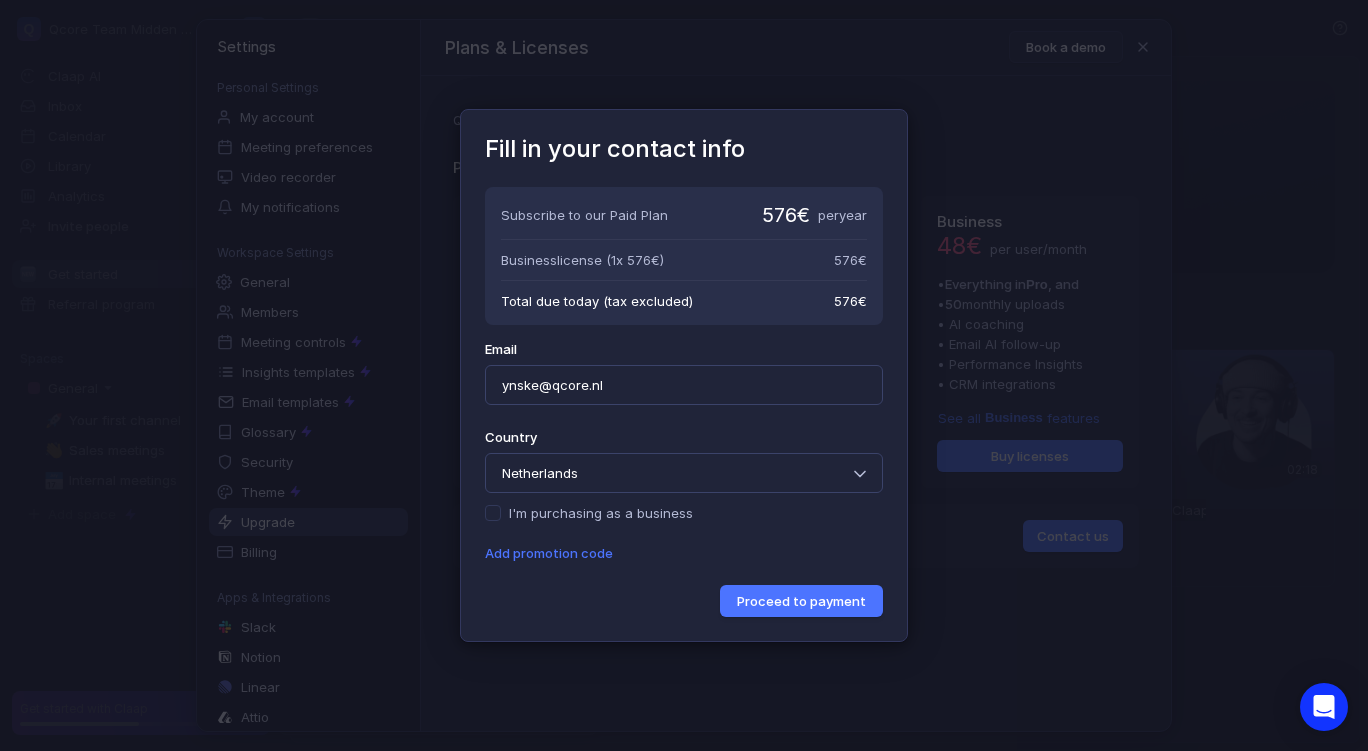 click on "I'm purchasing as a business" at bounding box center [601, 513] 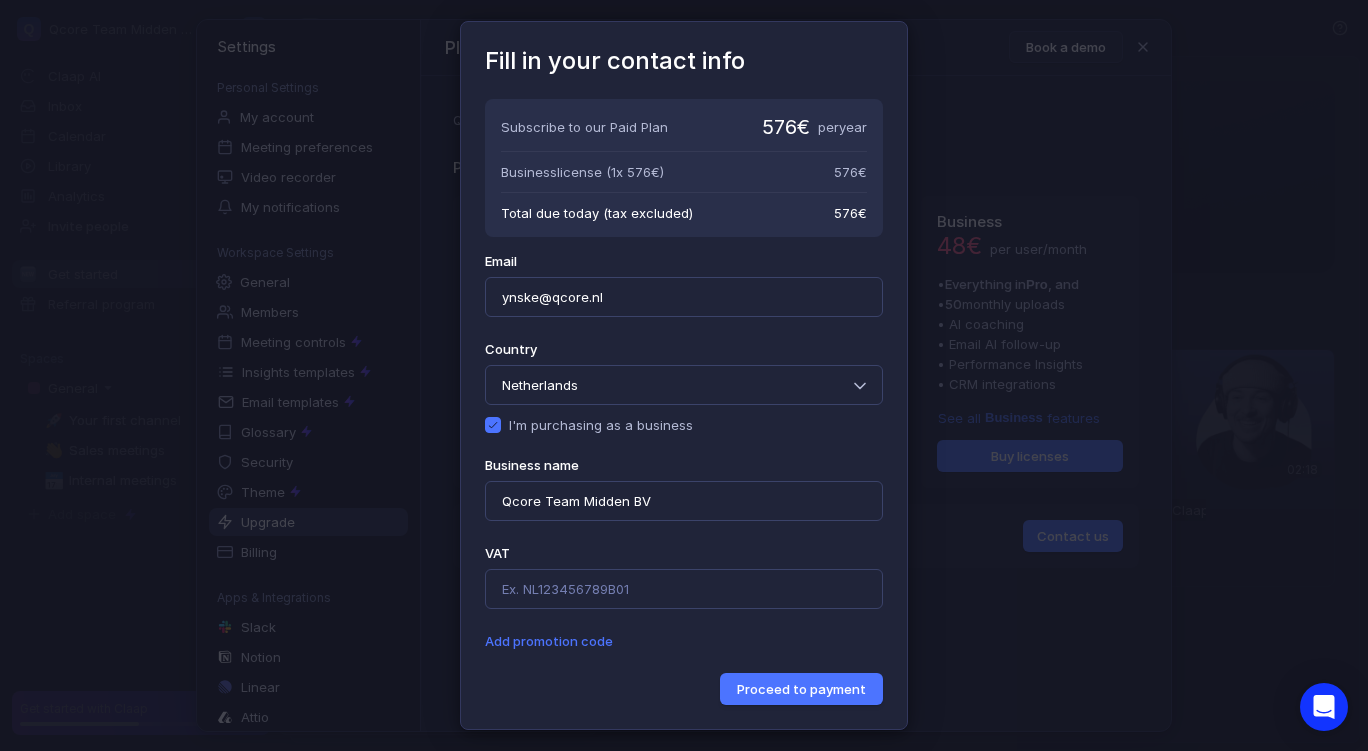 click at bounding box center (684, 589) 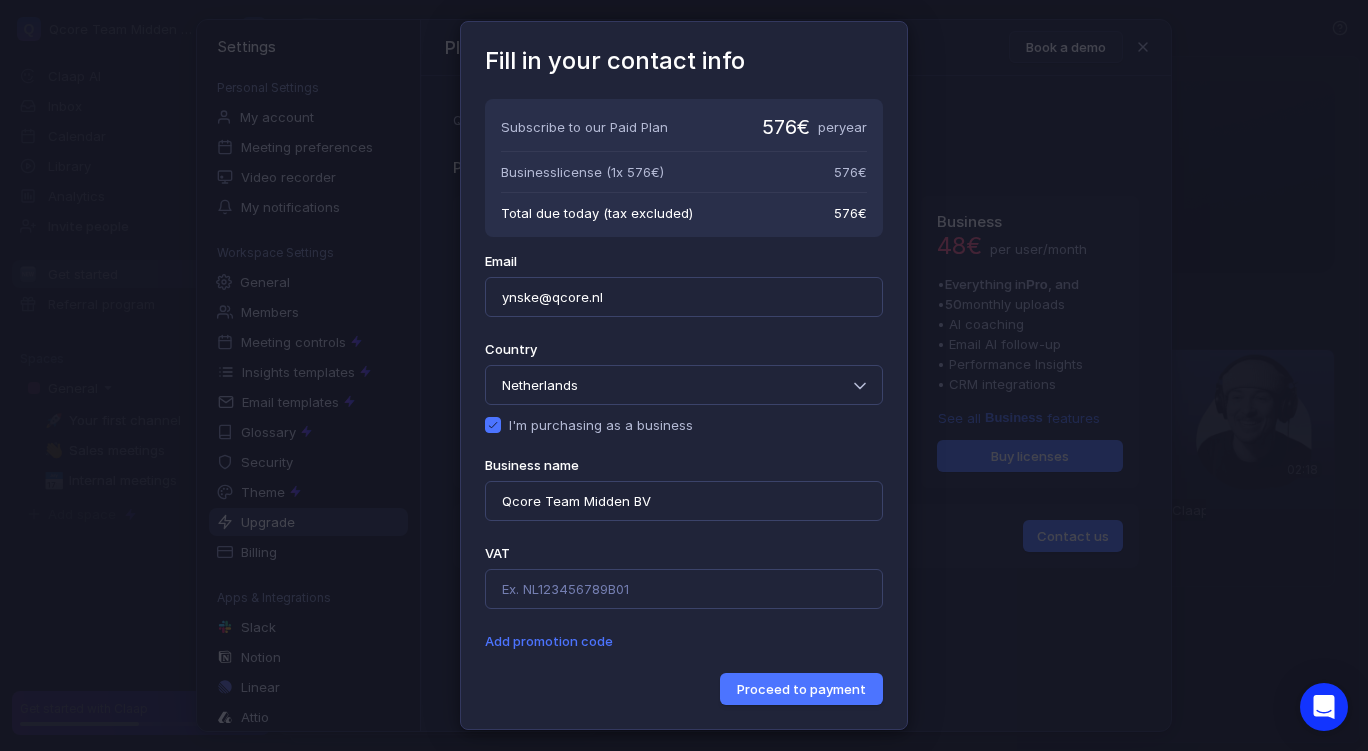 click at bounding box center (684, 589) 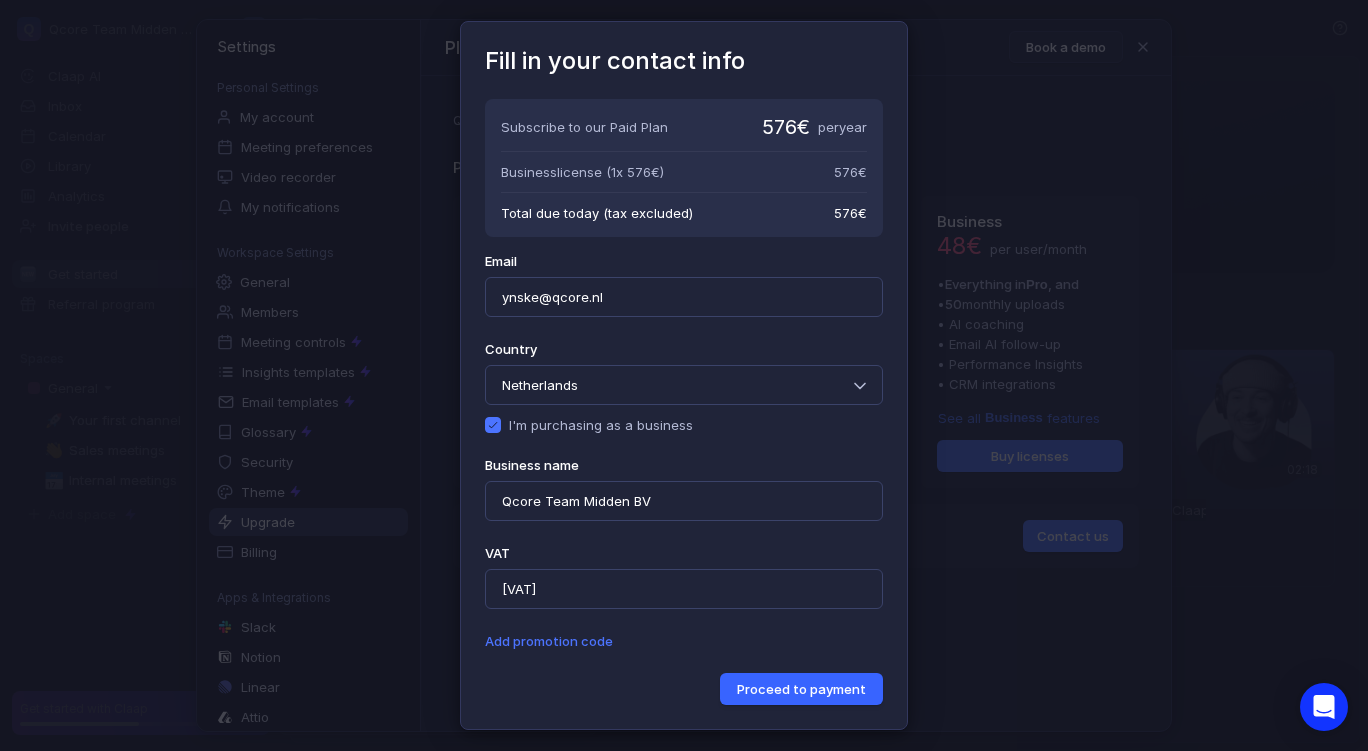 type on "[VAT]" 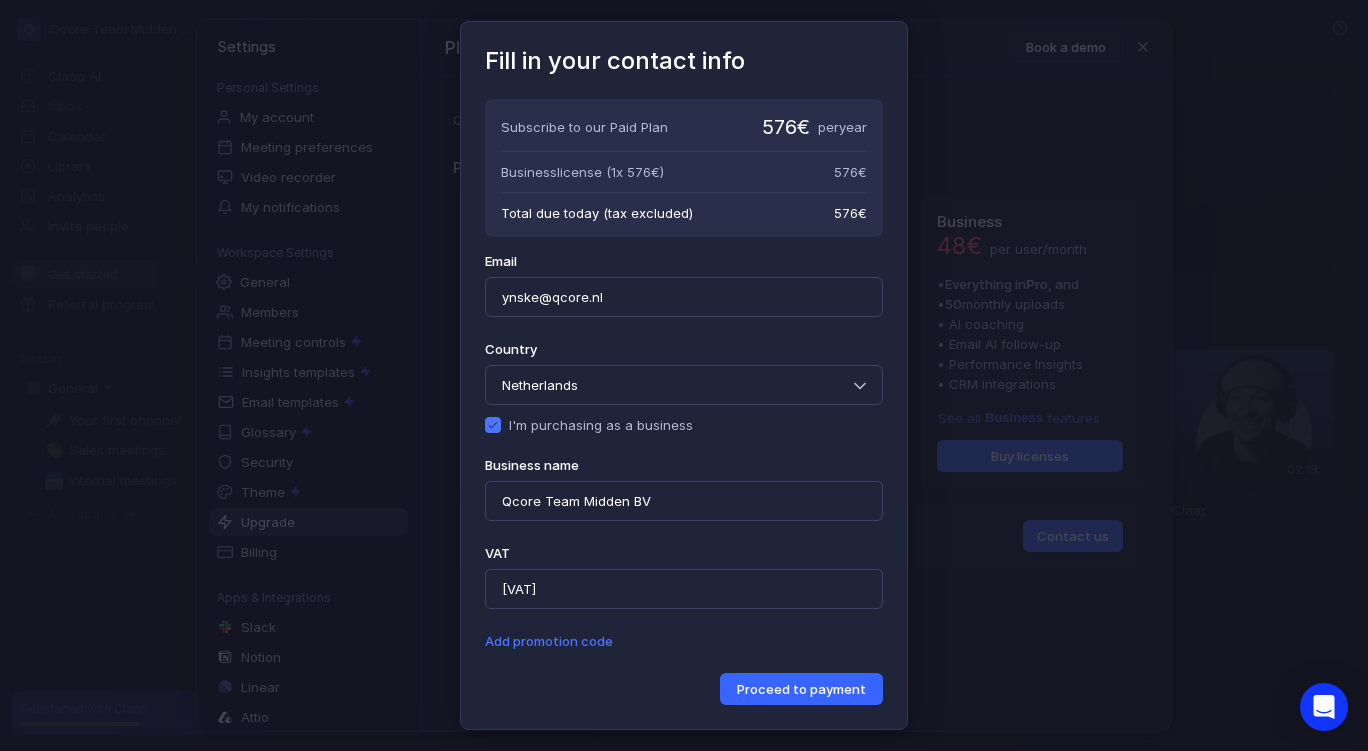 click on "Proceed to payment" at bounding box center [801, 689] 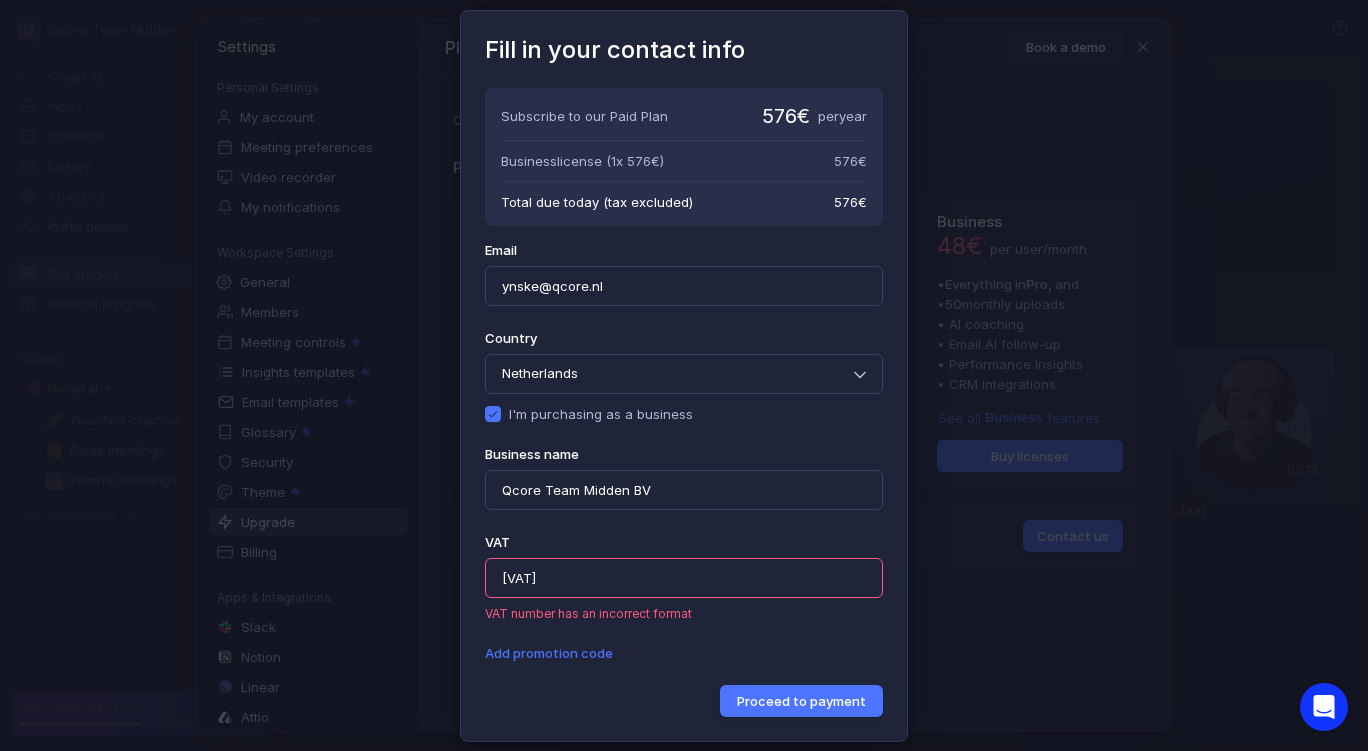 drag, startPoint x: 720, startPoint y: 585, endPoint x: 309, endPoint y: 553, distance: 412.24387 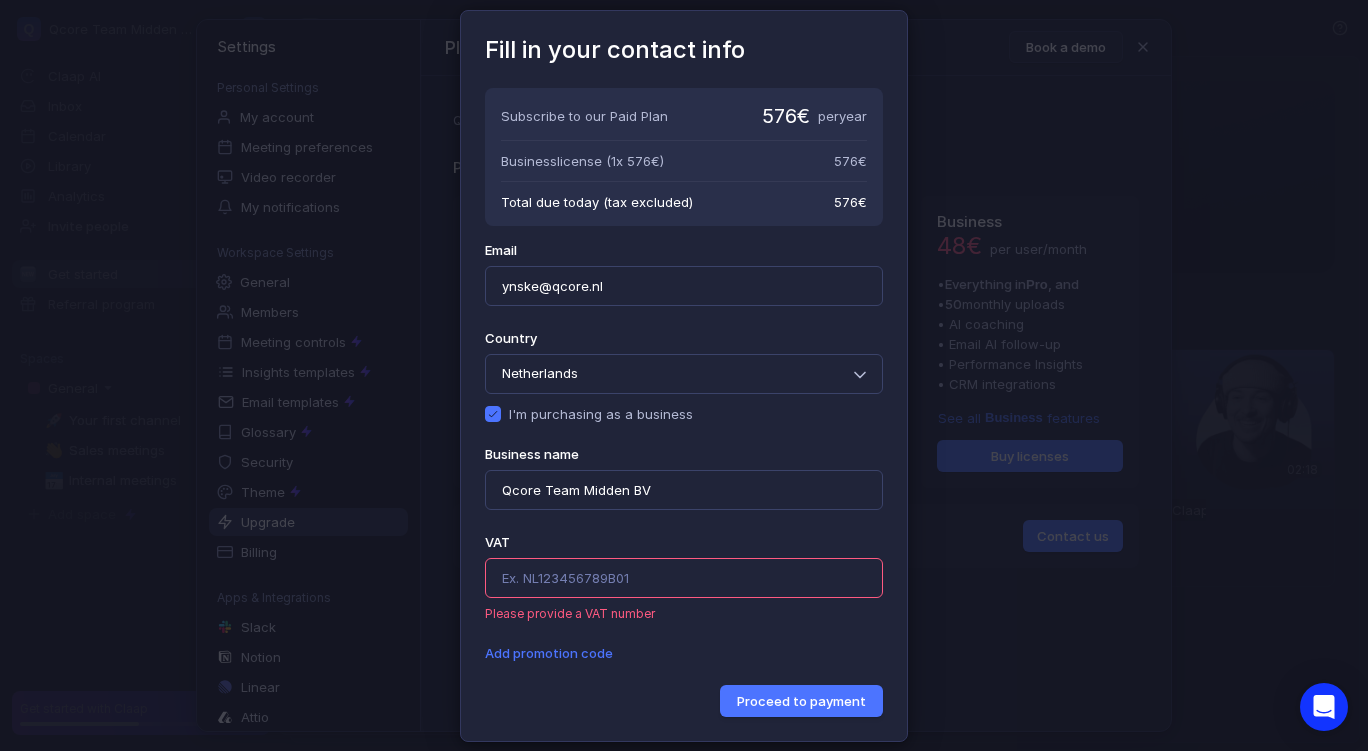 paste on "[VAT]" 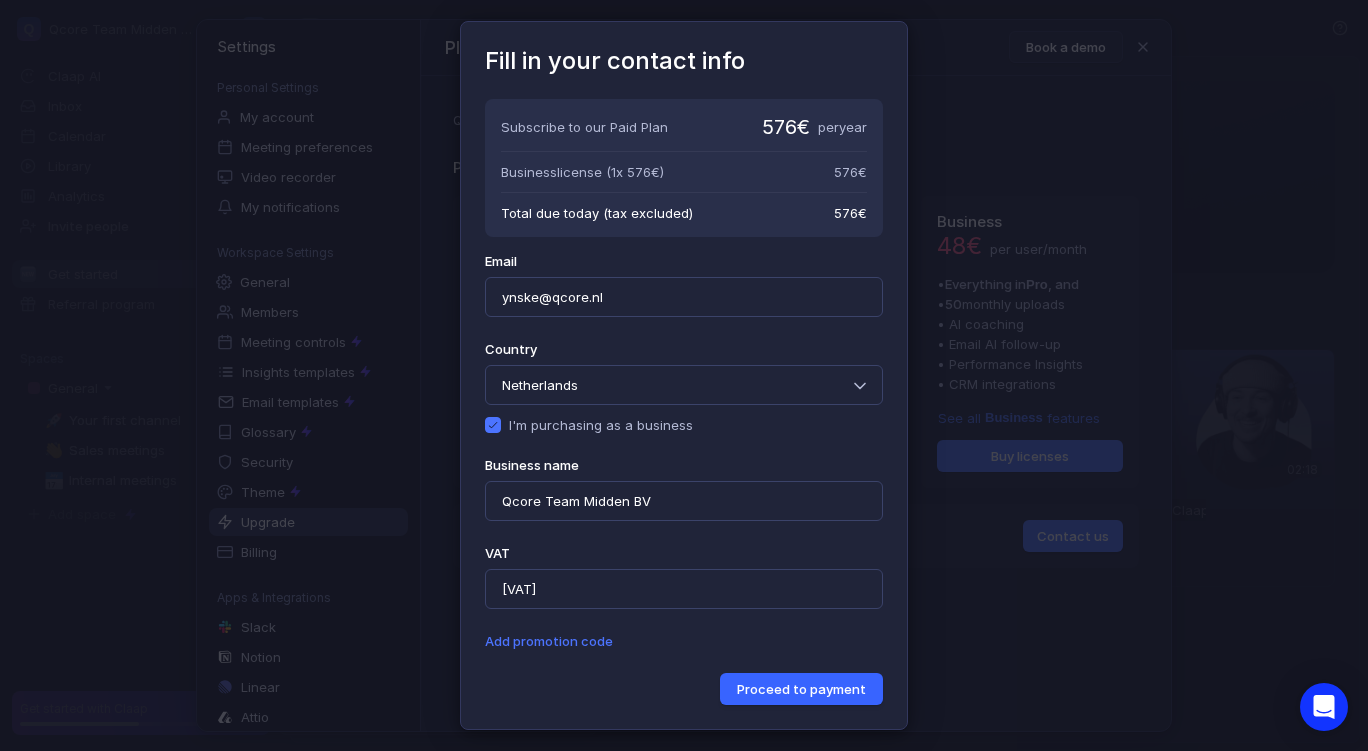 type on "[VAT]" 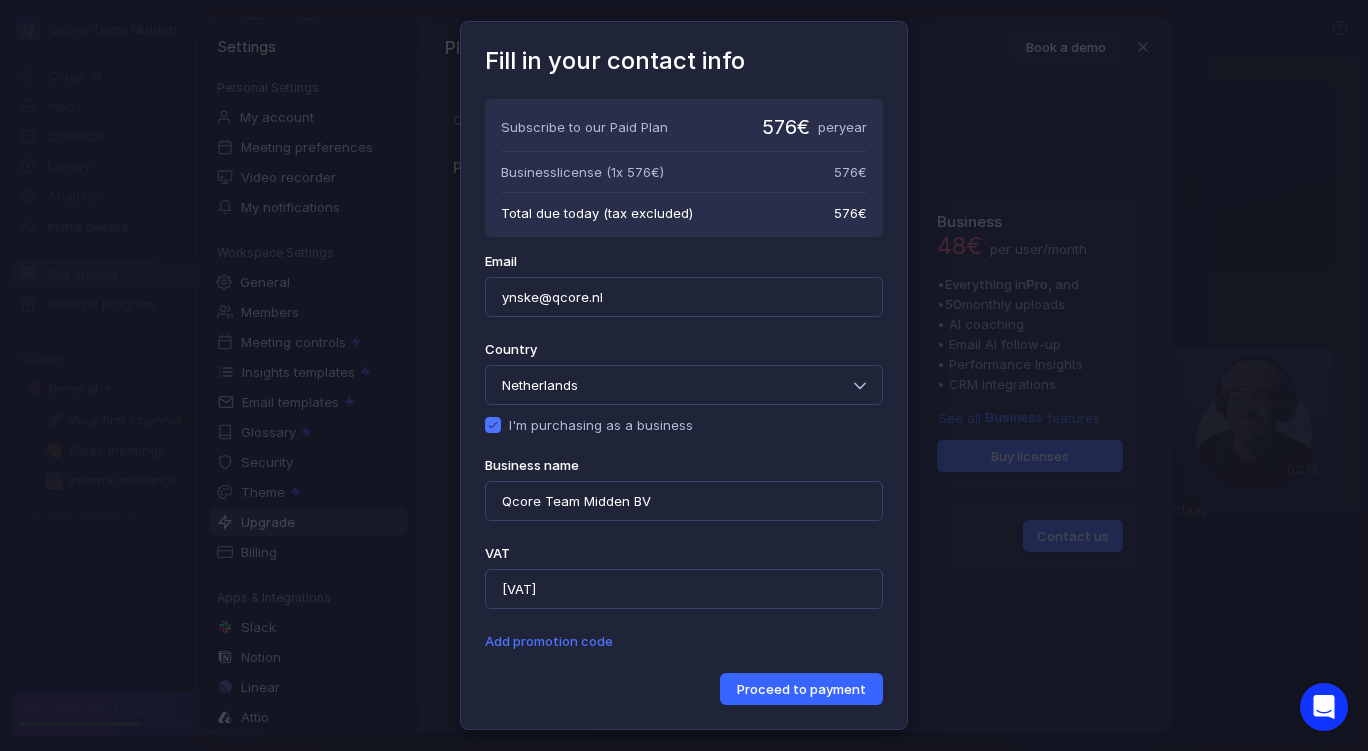 click on "Proceed to payment" at bounding box center [801, 689] 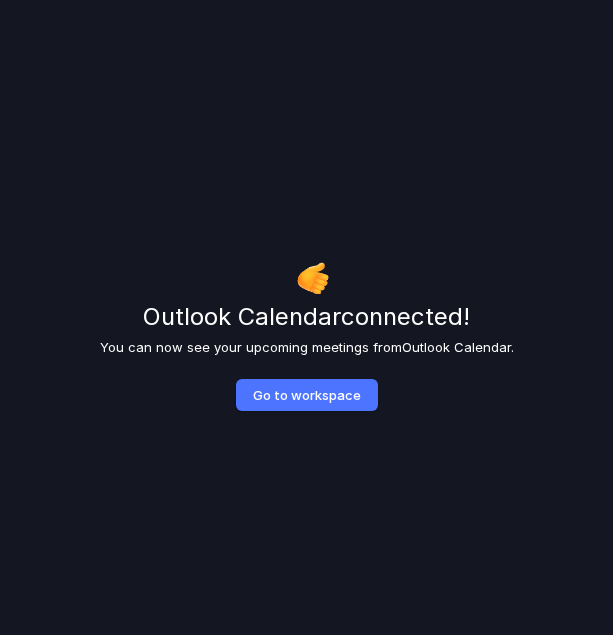 scroll, scrollTop: 0, scrollLeft: 0, axis: both 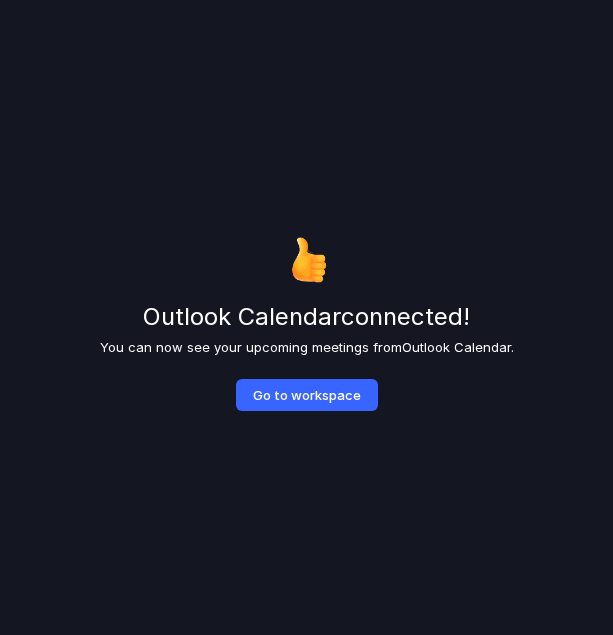 click on "Go to workspace" at bounding box center [307, 395] 